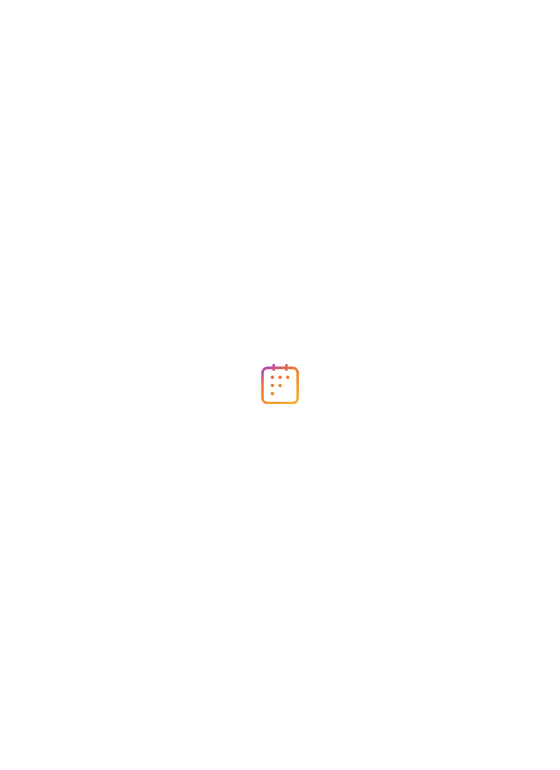 scroll, scrollTop: 0, scrollLeft: 0, axis: both 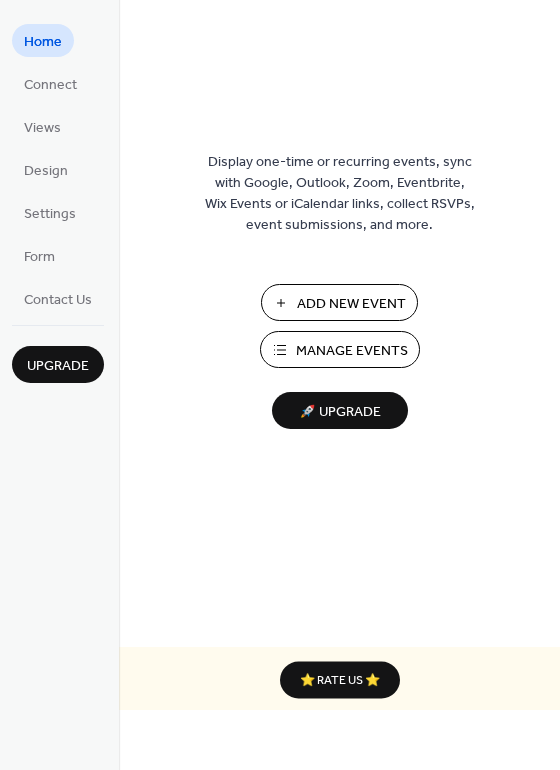 click on "Manage Events" at bounding box center [352, 351] 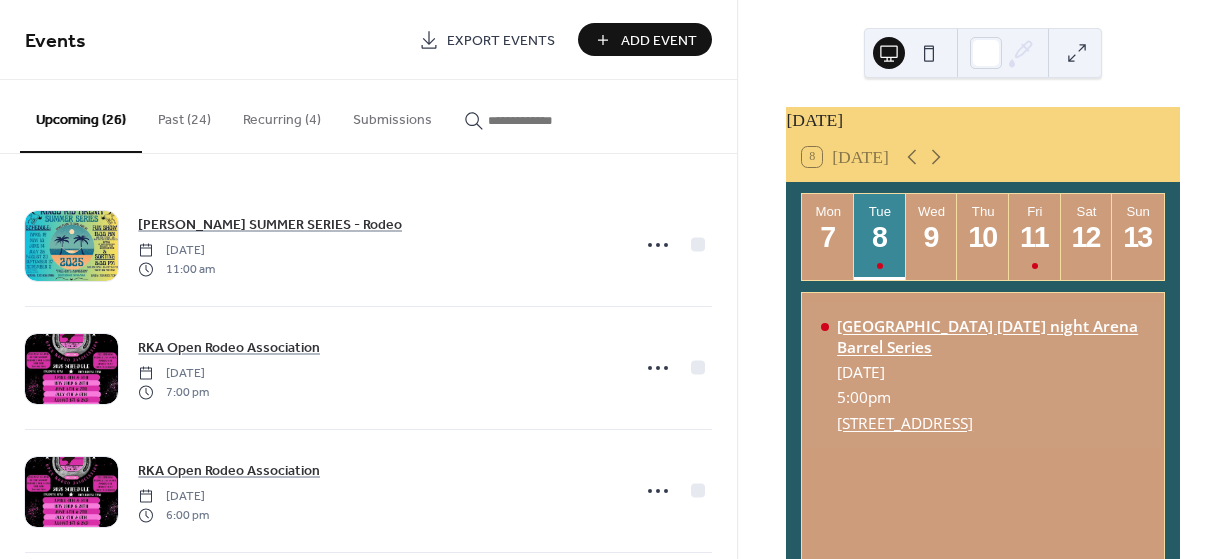 scroll, scrollTop: 0, scrollLeft: 0, axis: both 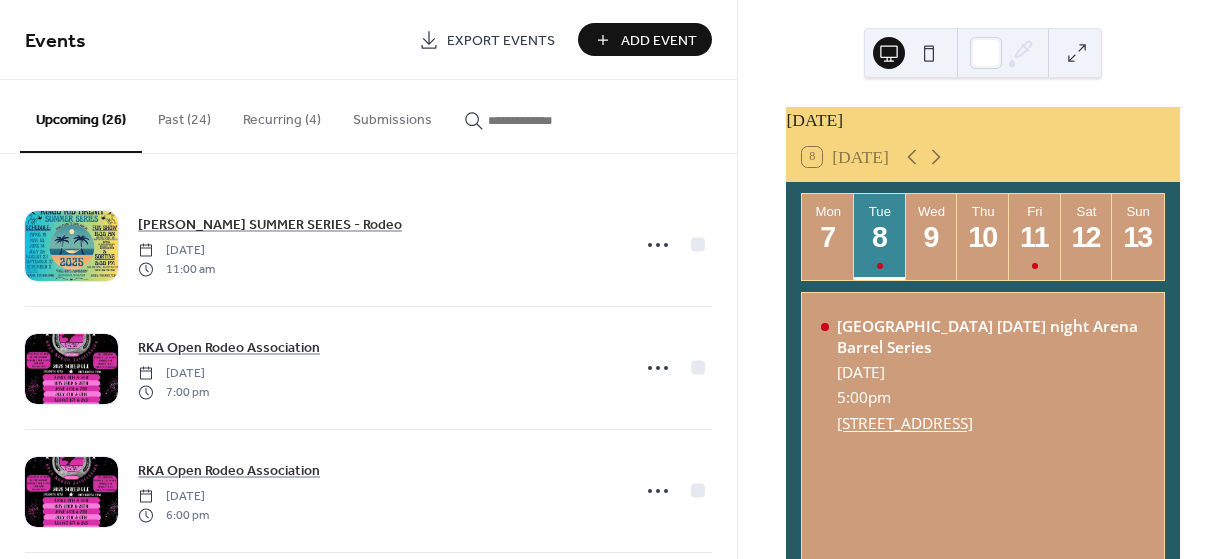 click on "Add Event" at bounding box center [659, 41] 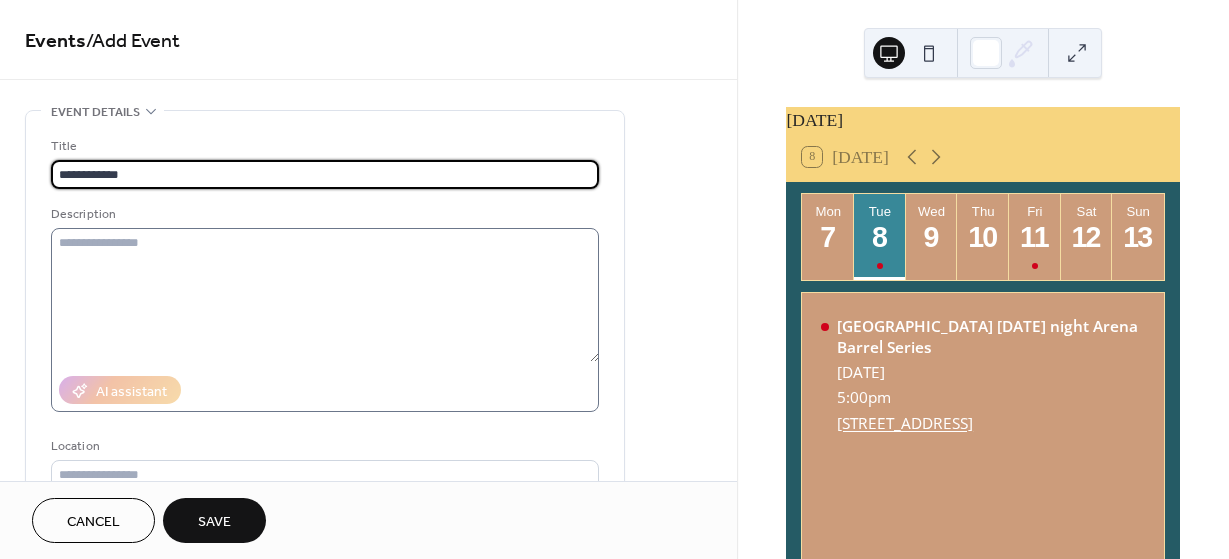 type on "**********" 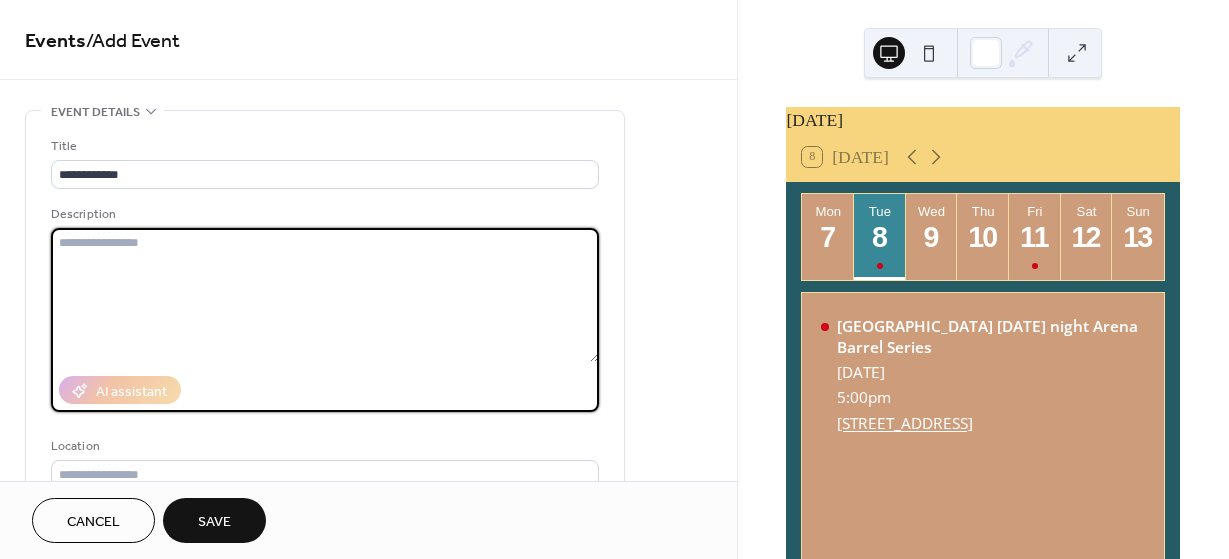 click at bounding box center [325, 295] 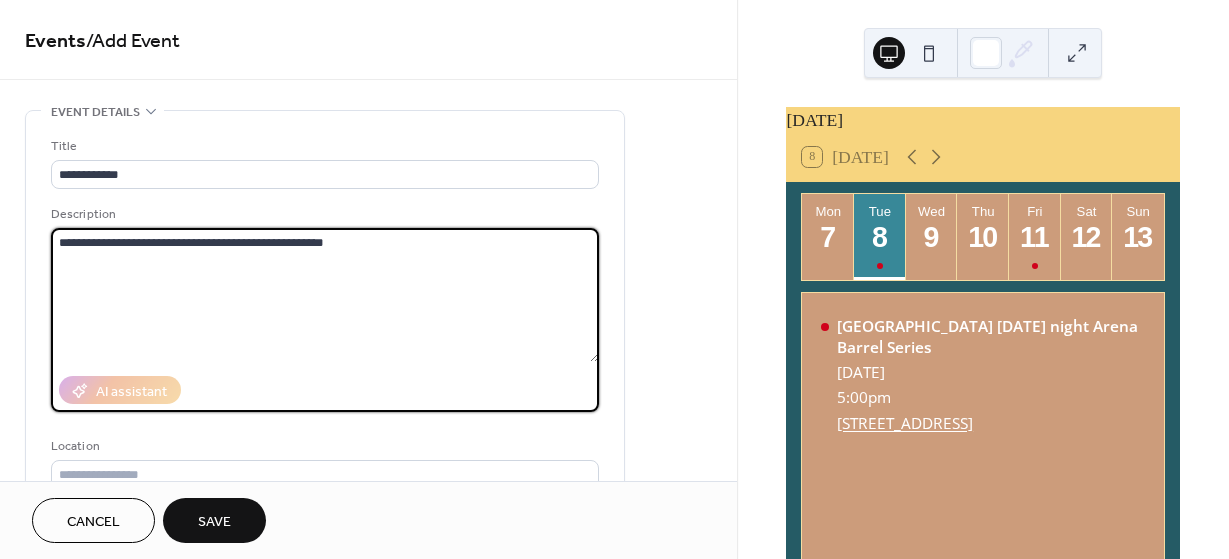 click on "**********" at bounding box center (325, 295) 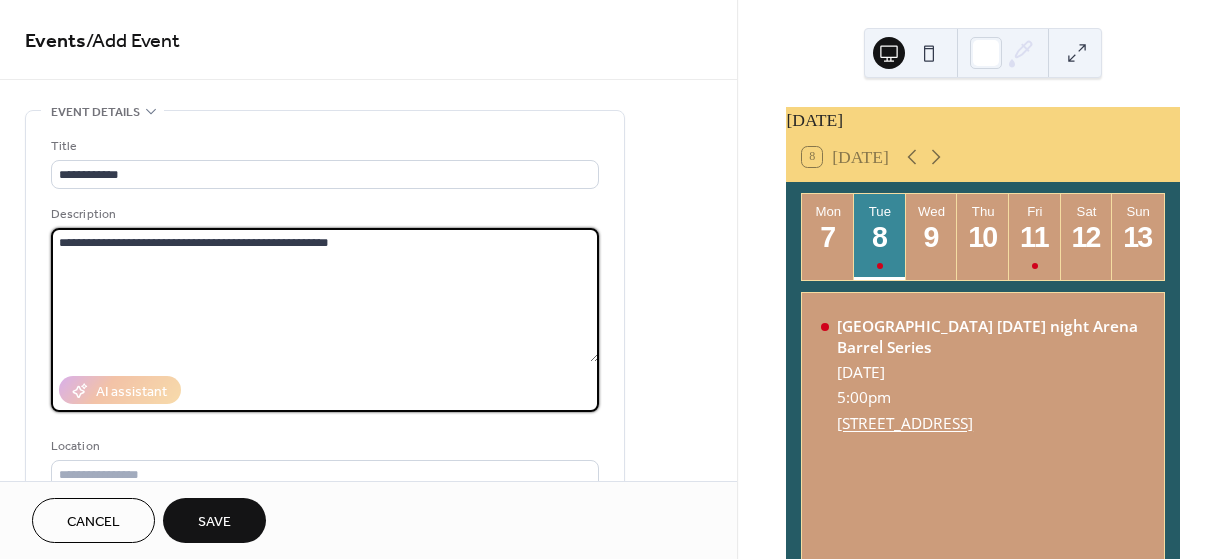 click on "**********" at bounding box center (325, 295) 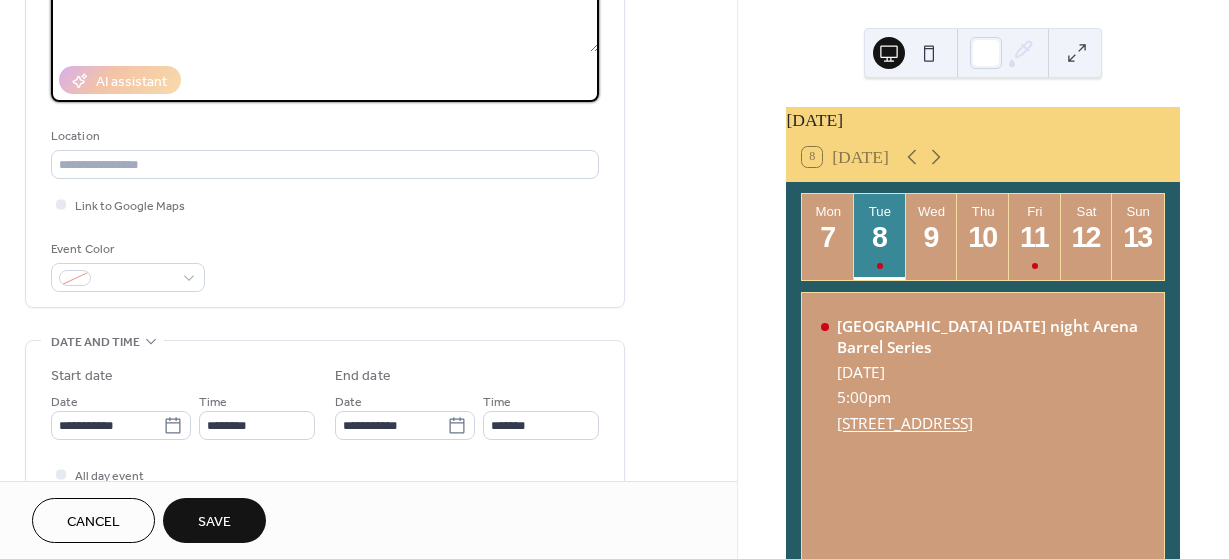 scroll, scrollTop: 400, scrollLeft: 0, axis: vertical 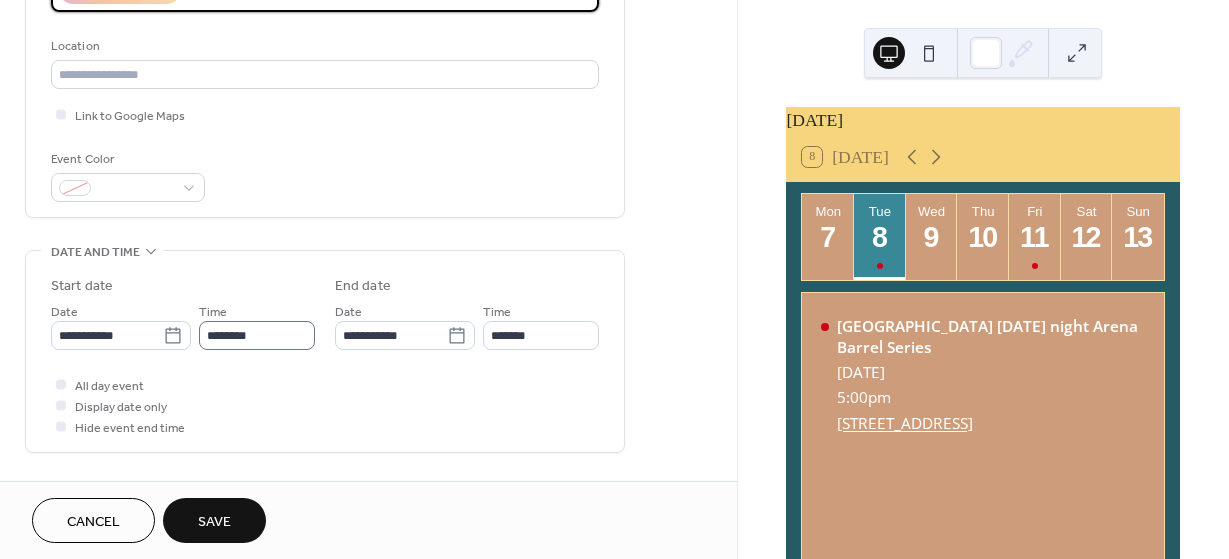 type on "**********" 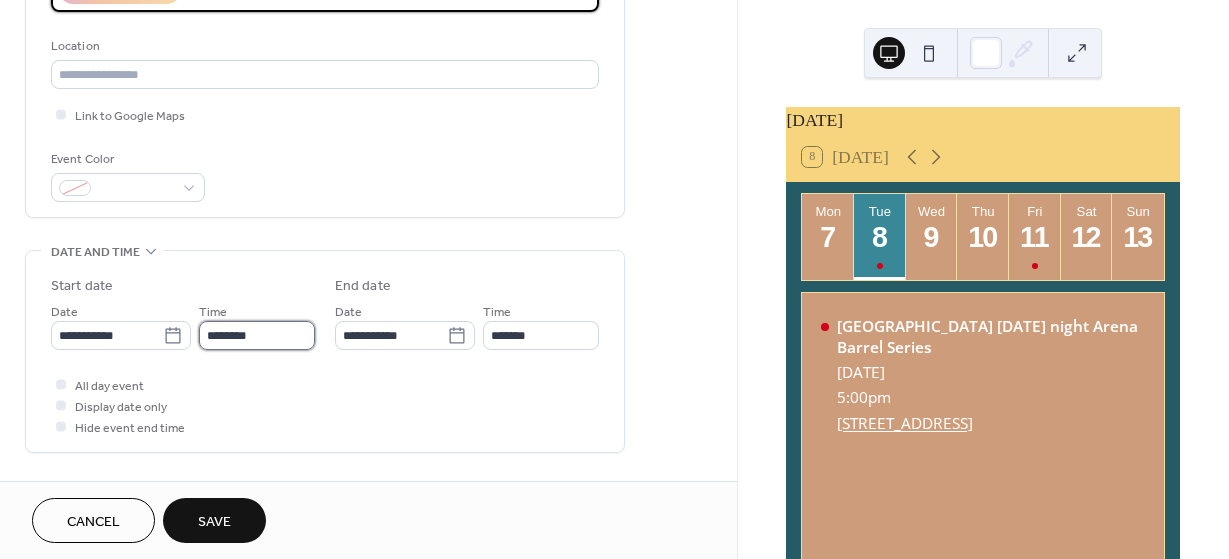 click on "********" at bounding box center [257, 335] 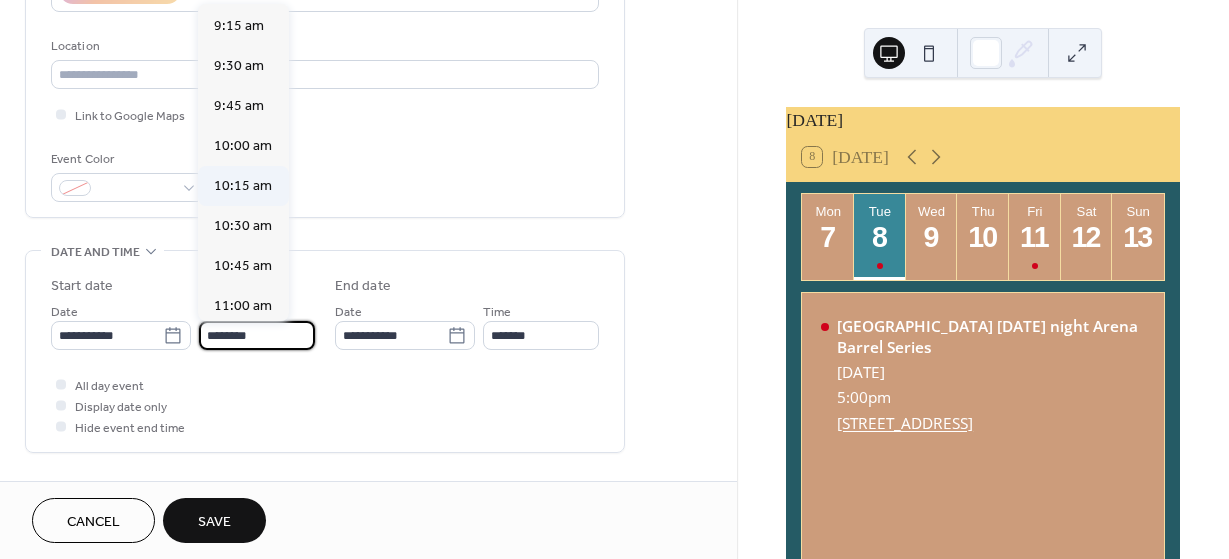 scroll, scrollTop: 1468, scrollLeft: 0, axis: vertical 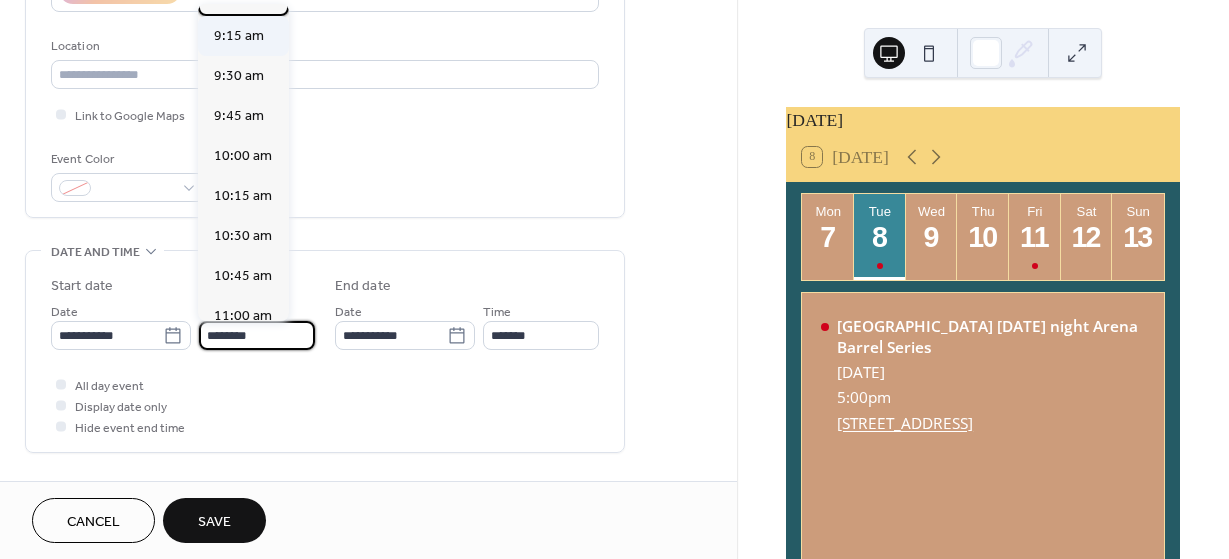 click on "9:00 am" at bounding box center [239, -4] 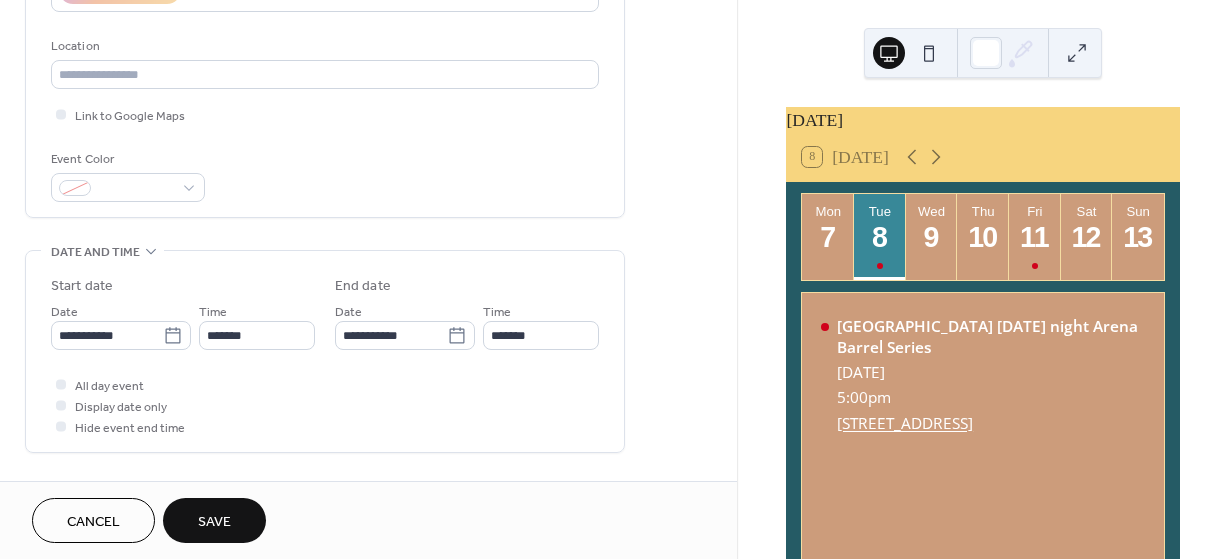 type on "*******" 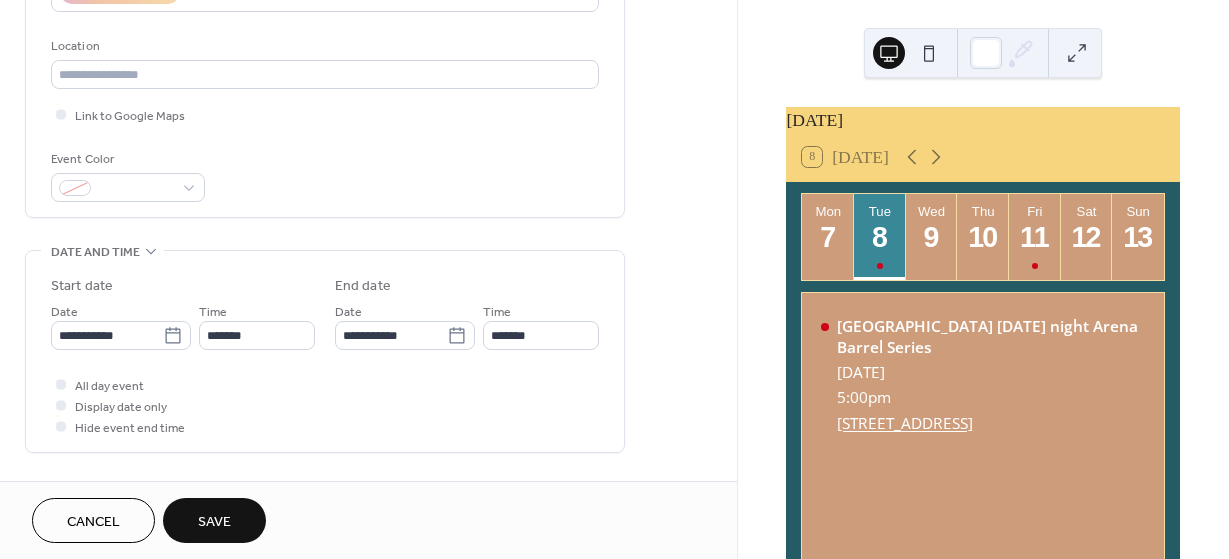 type on "********" 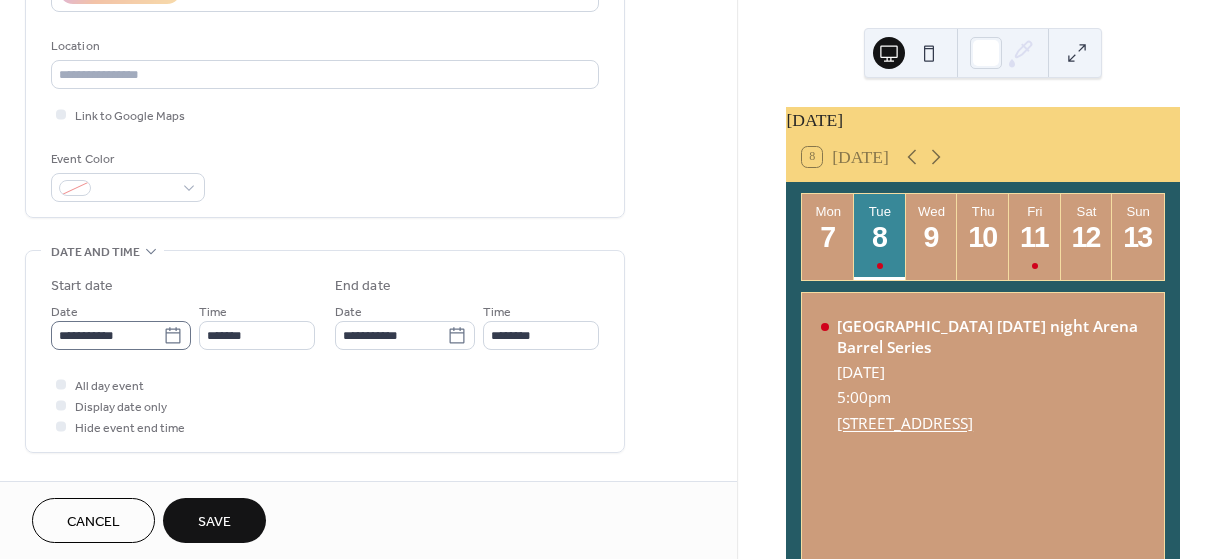 click 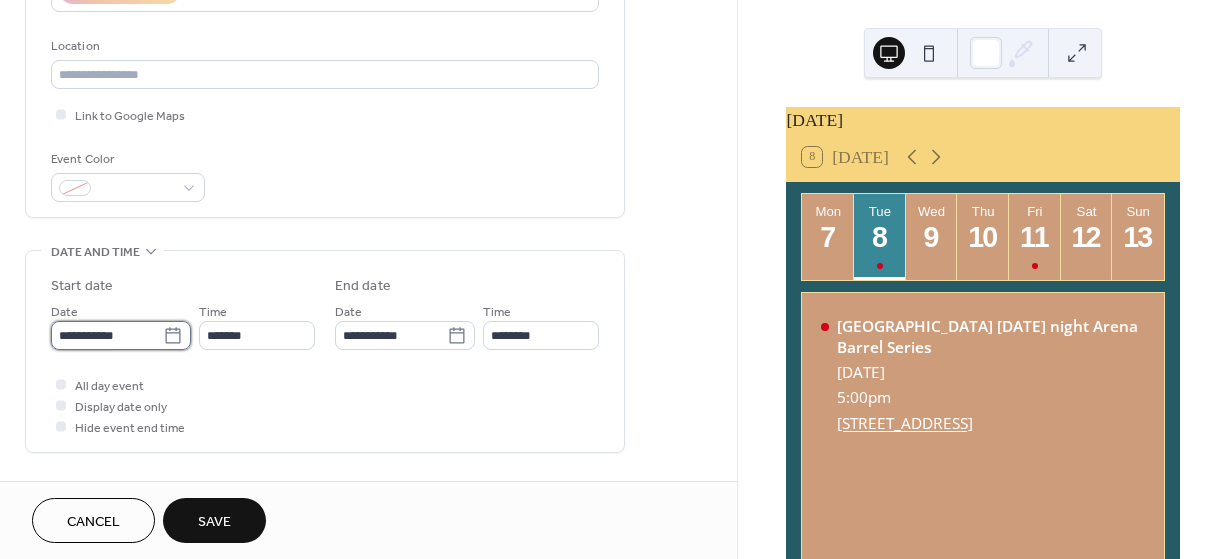 click on "**********" at bounding box center [107, 335] 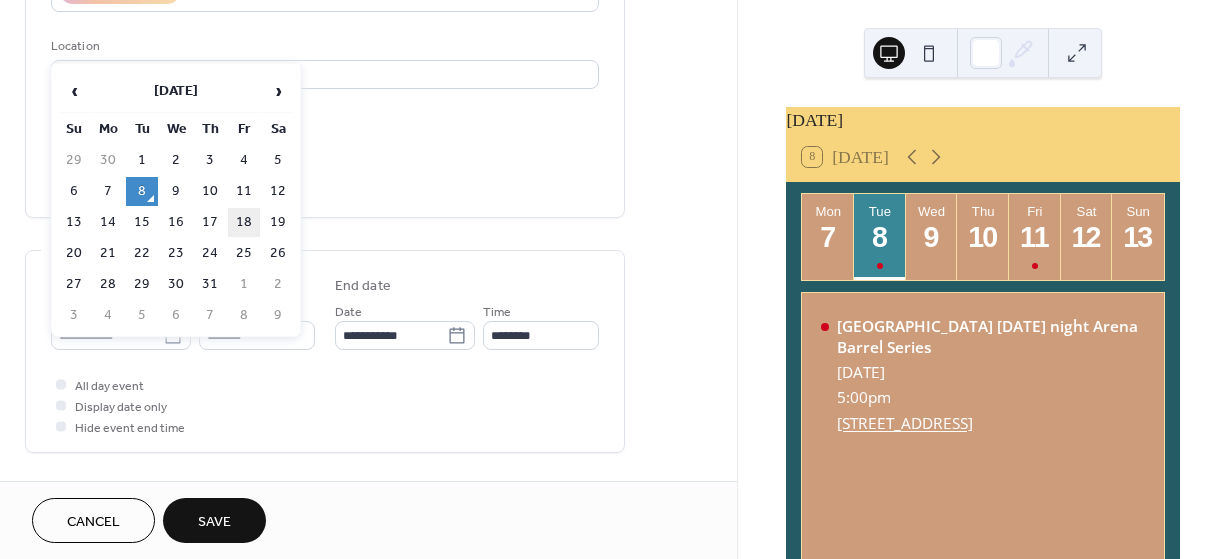 click on "18" at bounding box center (244, 222) 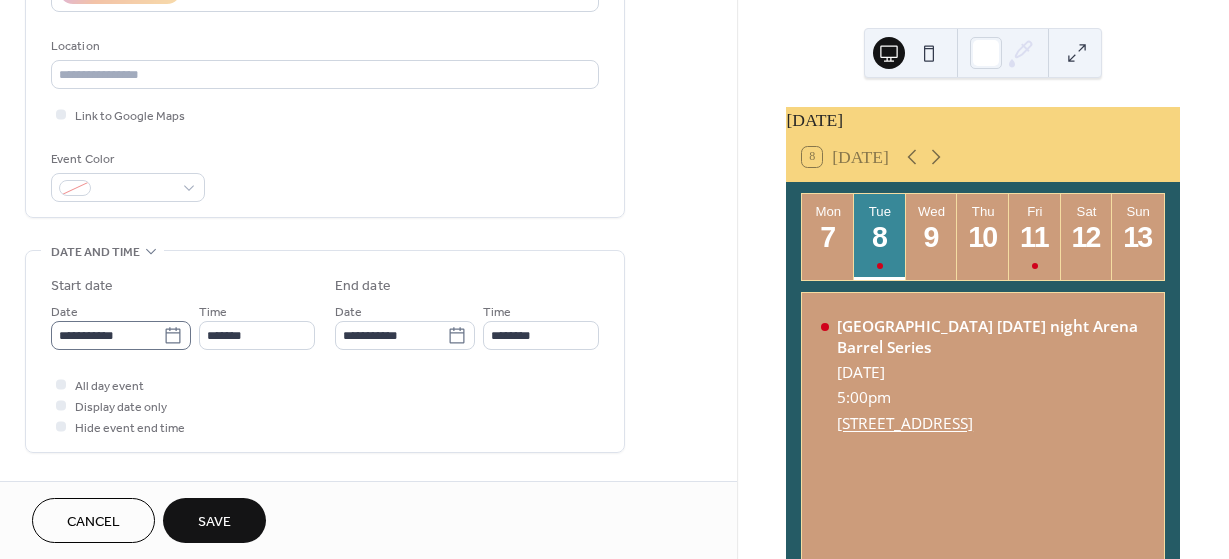 click 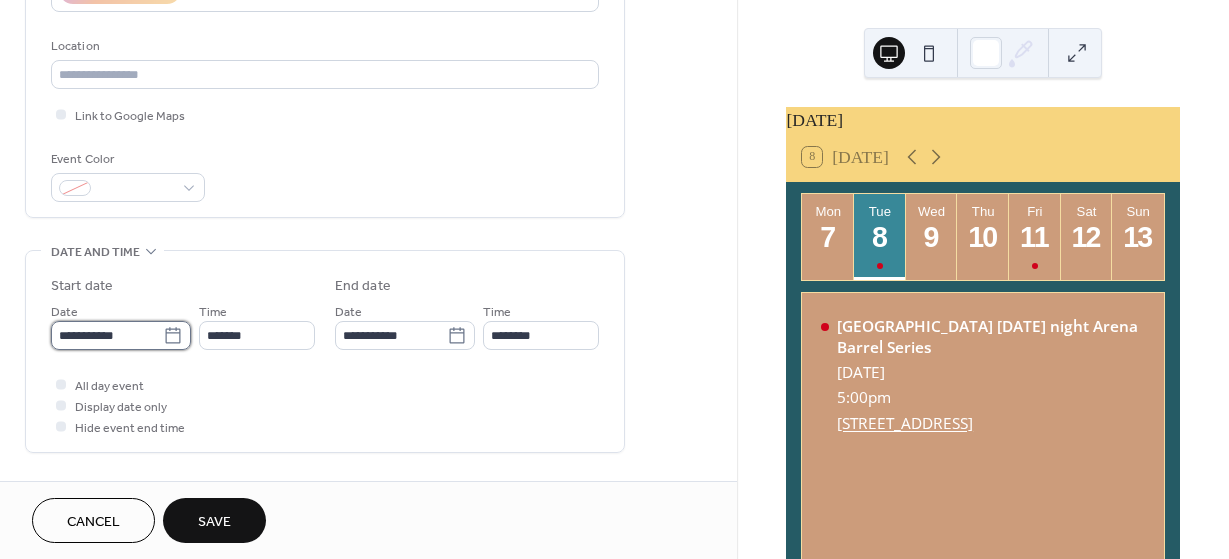 click on "**********" at bounding box center (107, 335) 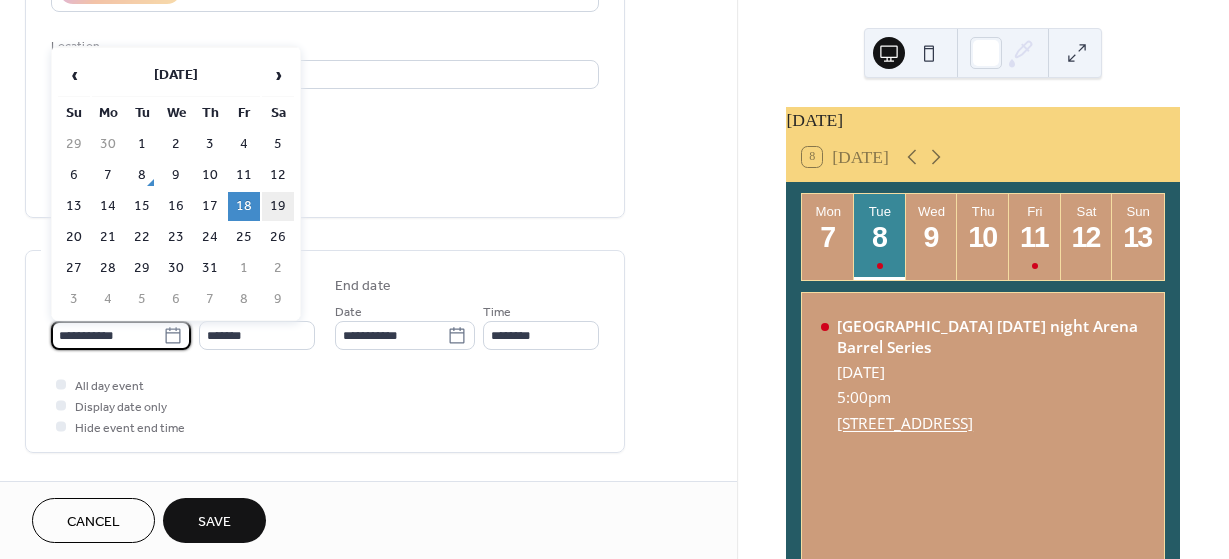 click on "19" at bounding box center (278, 206) 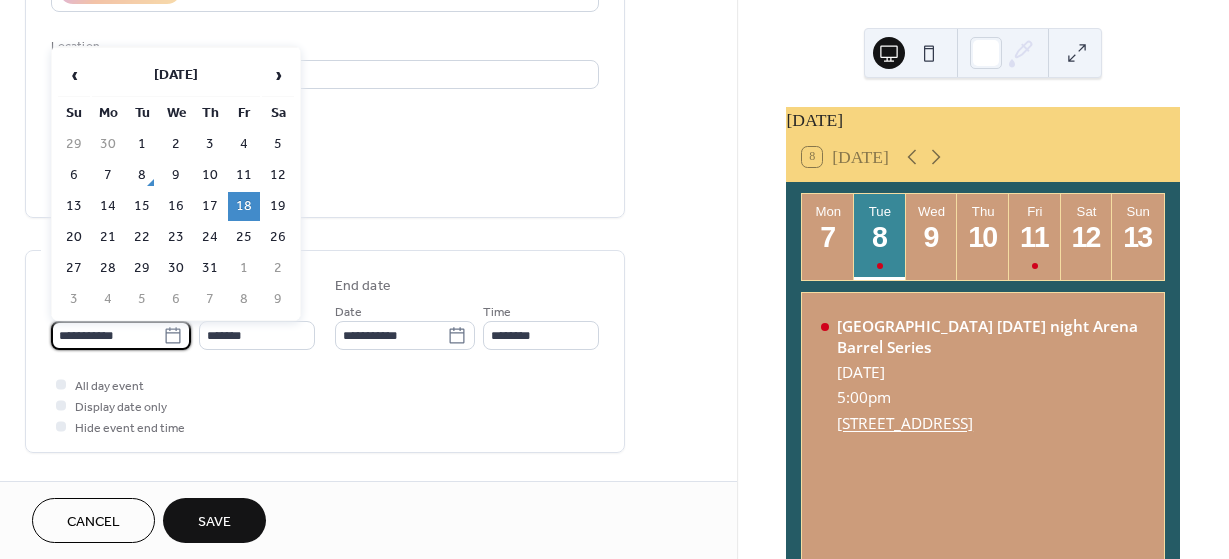 type on "**********" 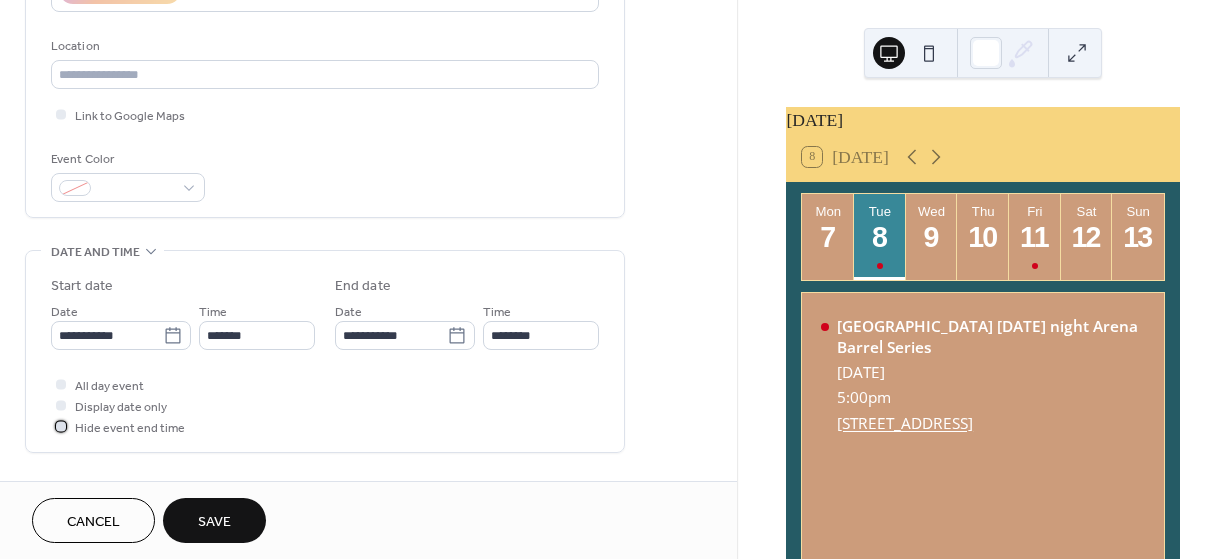 click at bounding box center (61, 426) 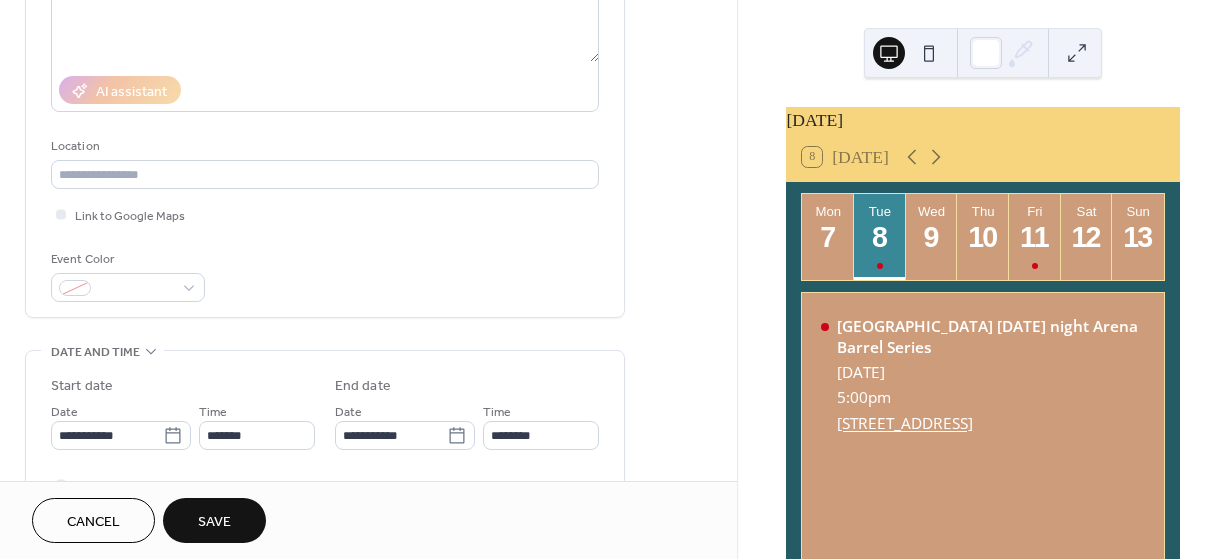 scroll, scrollTop: 200, scrollLeft: 0, axis: vertical 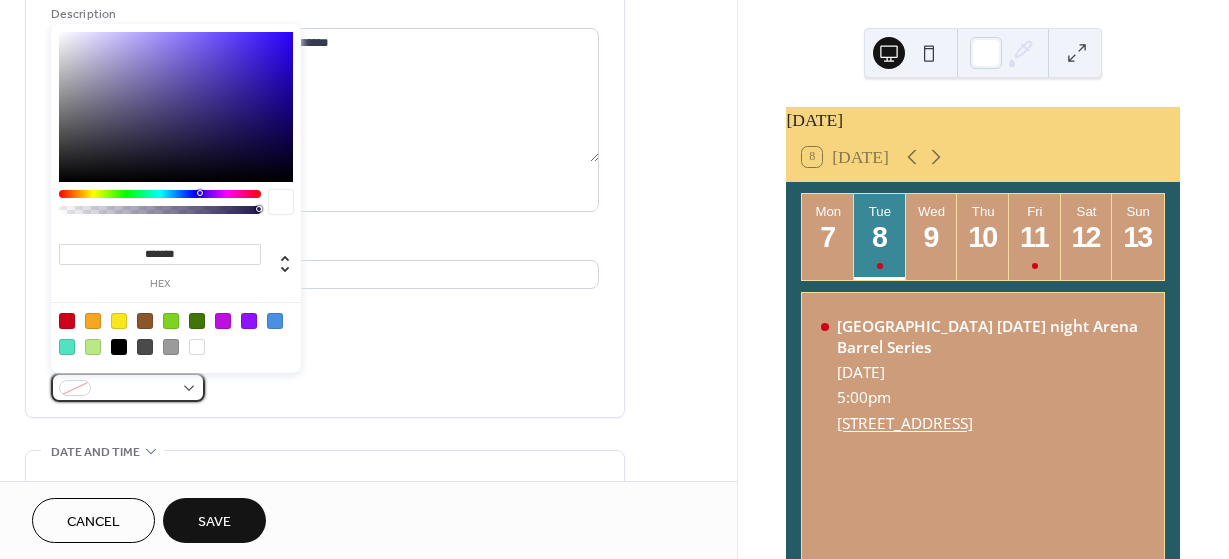 click at bounding box center [128, 387] 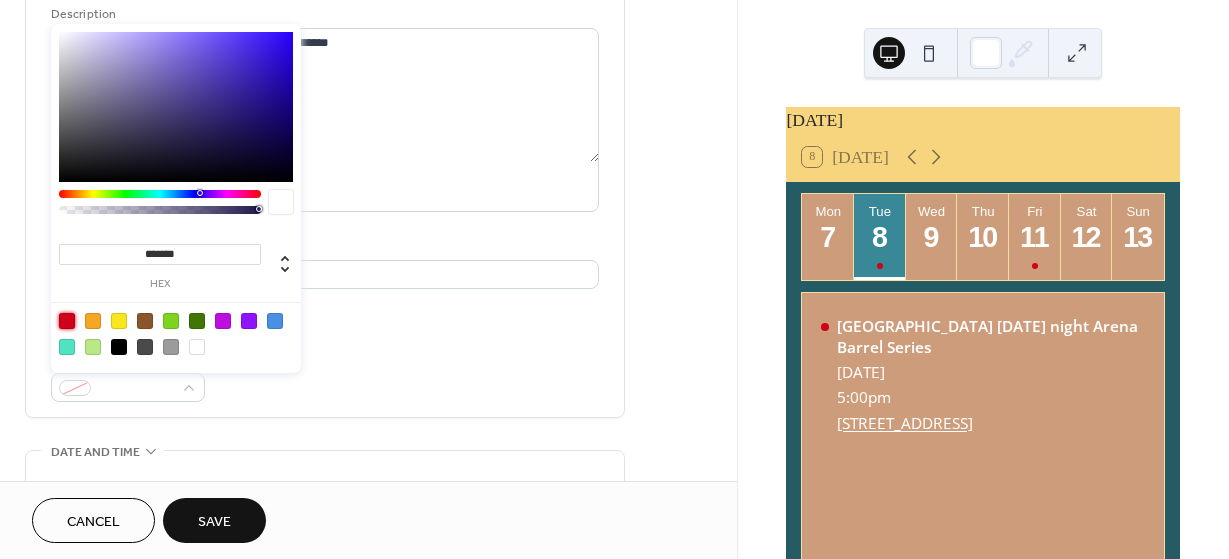 click at bounding box center [67, 321] 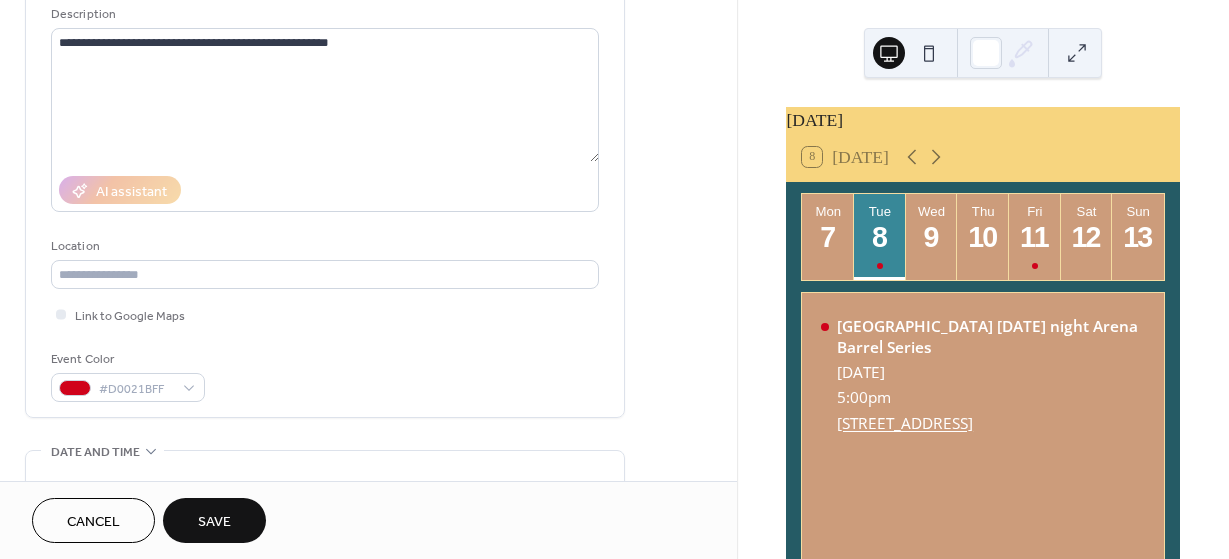 click on "Link to Google Maps" at bounding box center [325, 314] 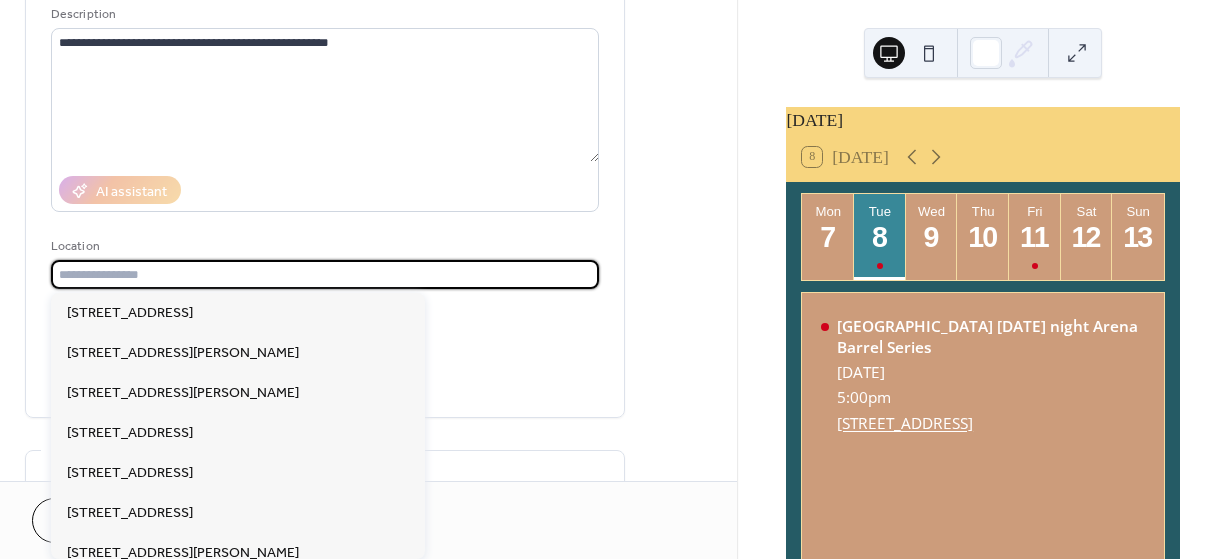 click at bounding box center [325, 274] 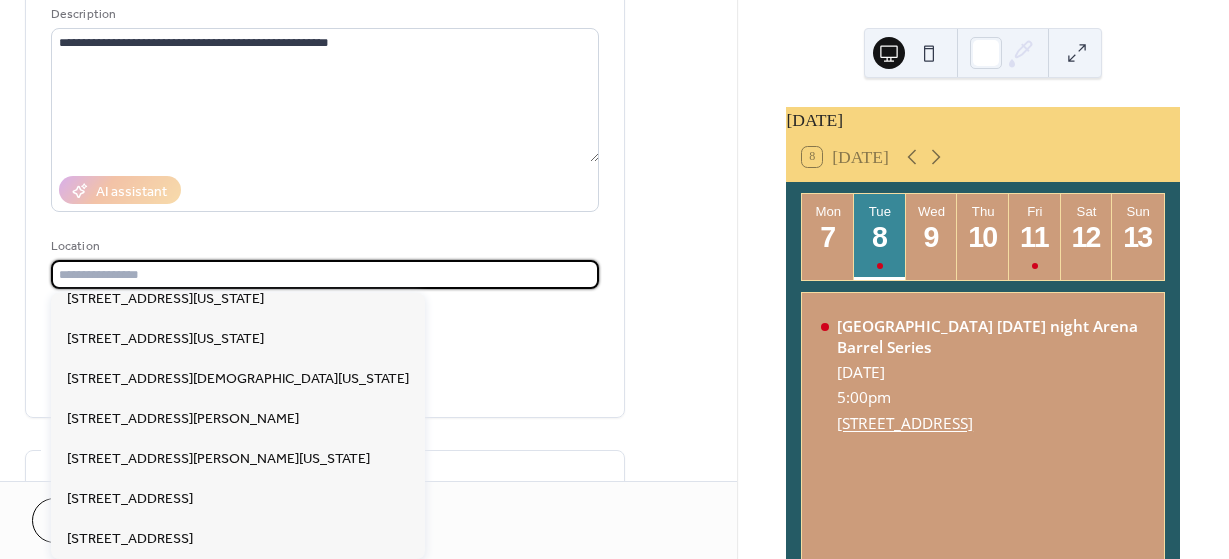 scroll, scrollTop: 431, scrollLeft: 0, axis: vertical 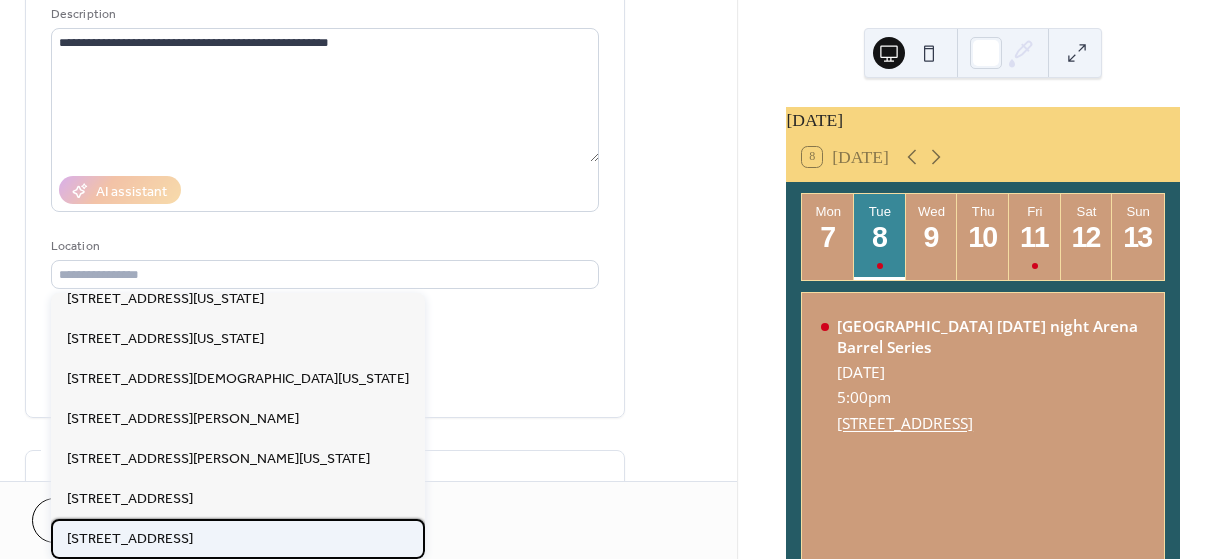 click on "784 Brookhaven Rd, Statesville NC 28625" at bounding box center (130, 539) 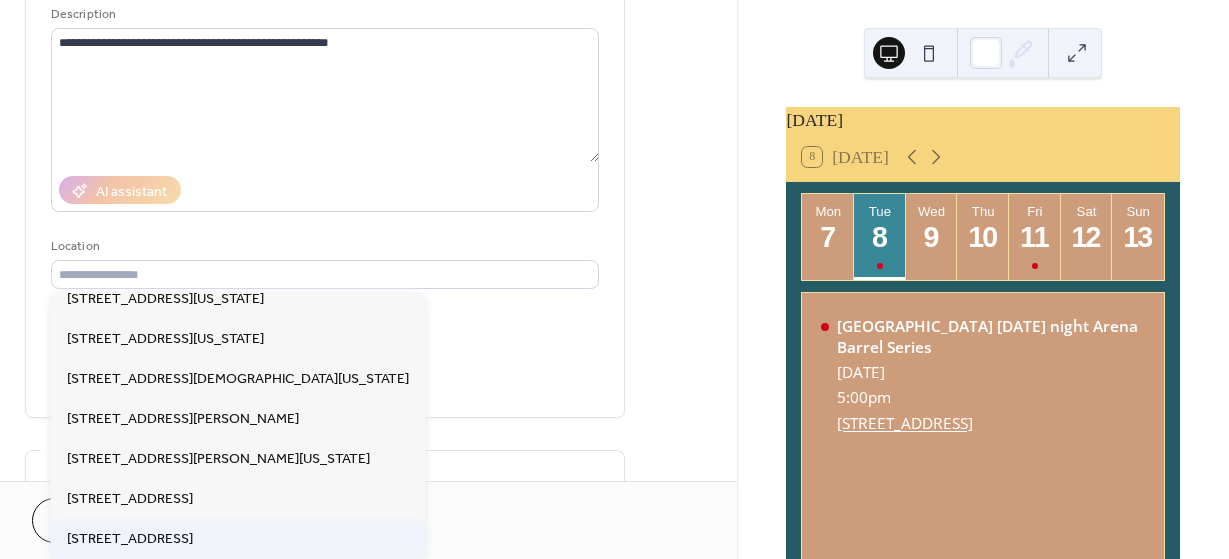 type on "**********" 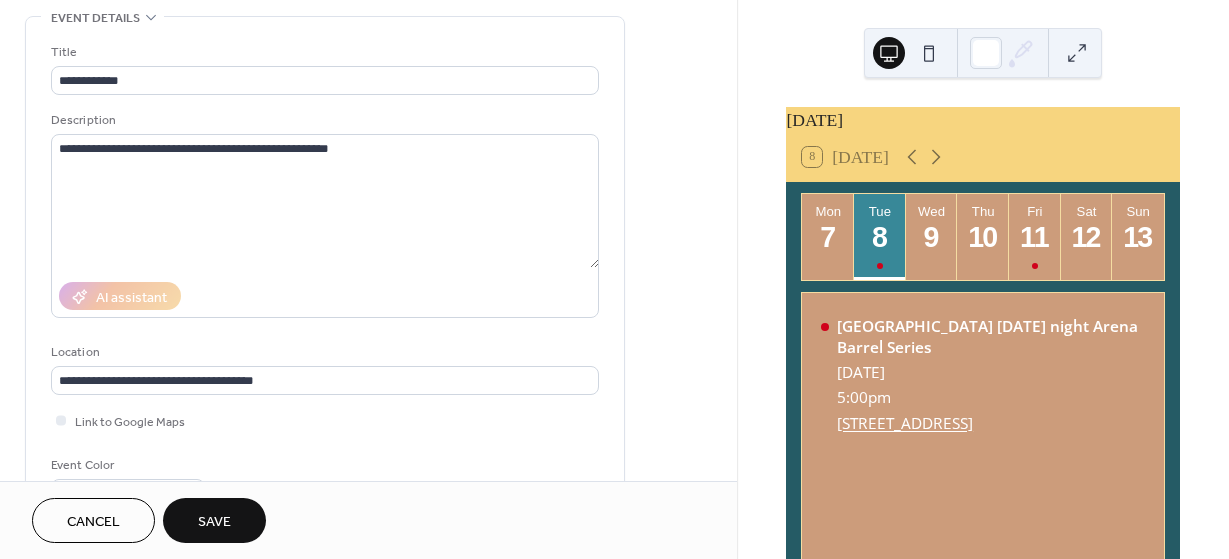 scroll, scrollTop: 0, scrollLeft: 0, axis: both 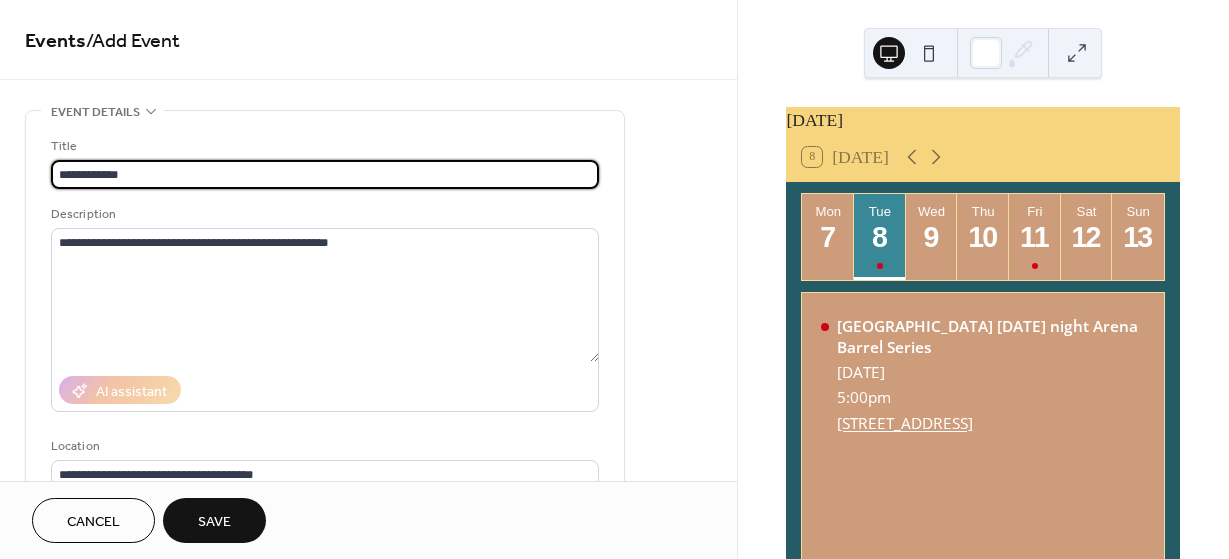 click on "**********" at bounding box center [325, 174] 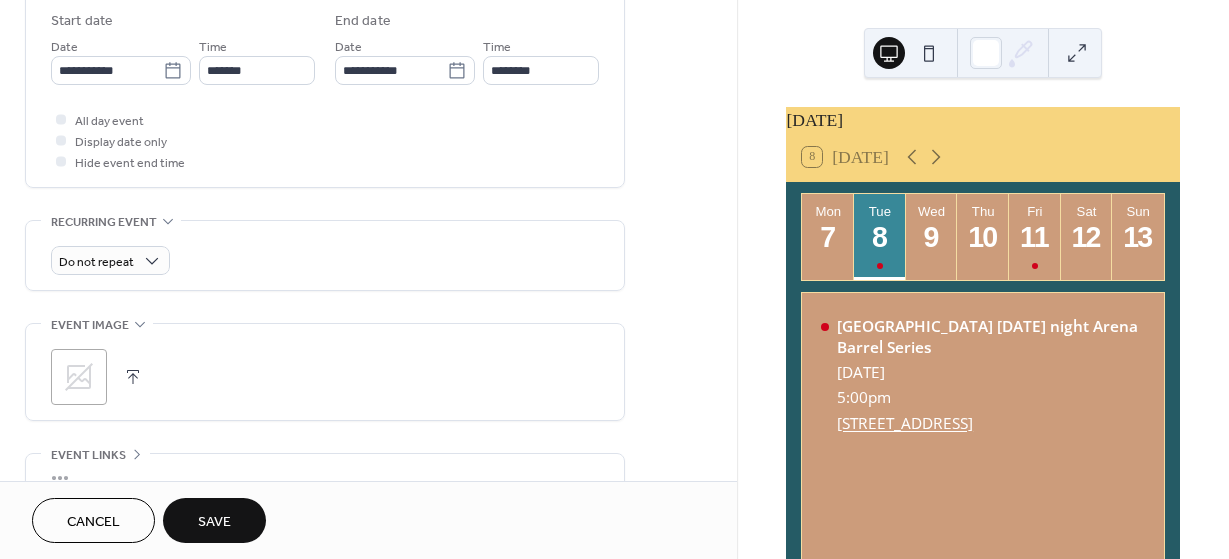 scroll, scrollTop: 700, scrollLeft: 0, axis: vertical 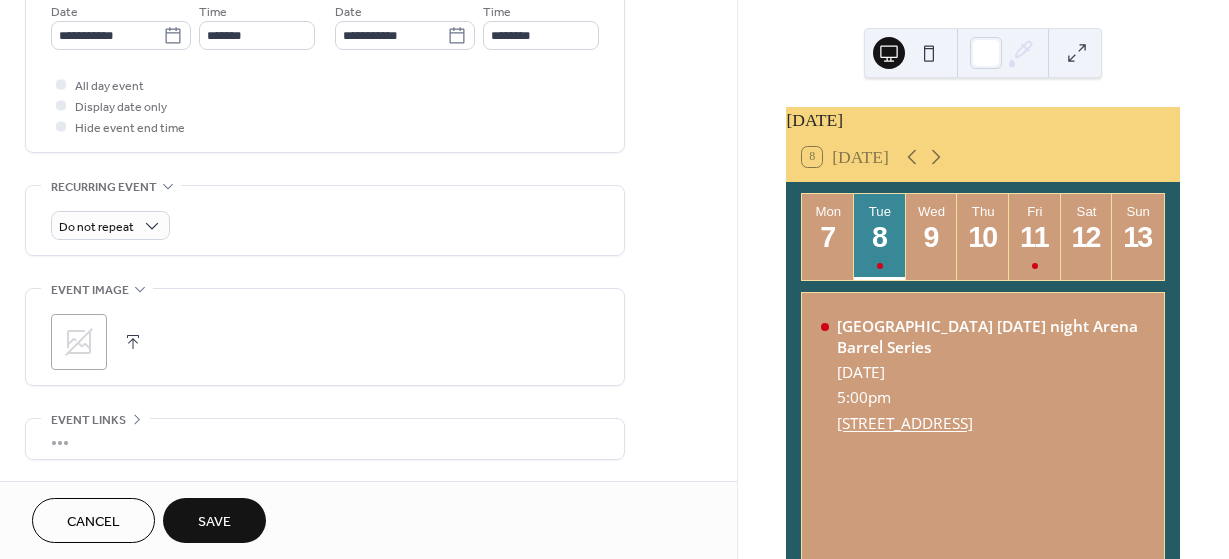 type on "**********" 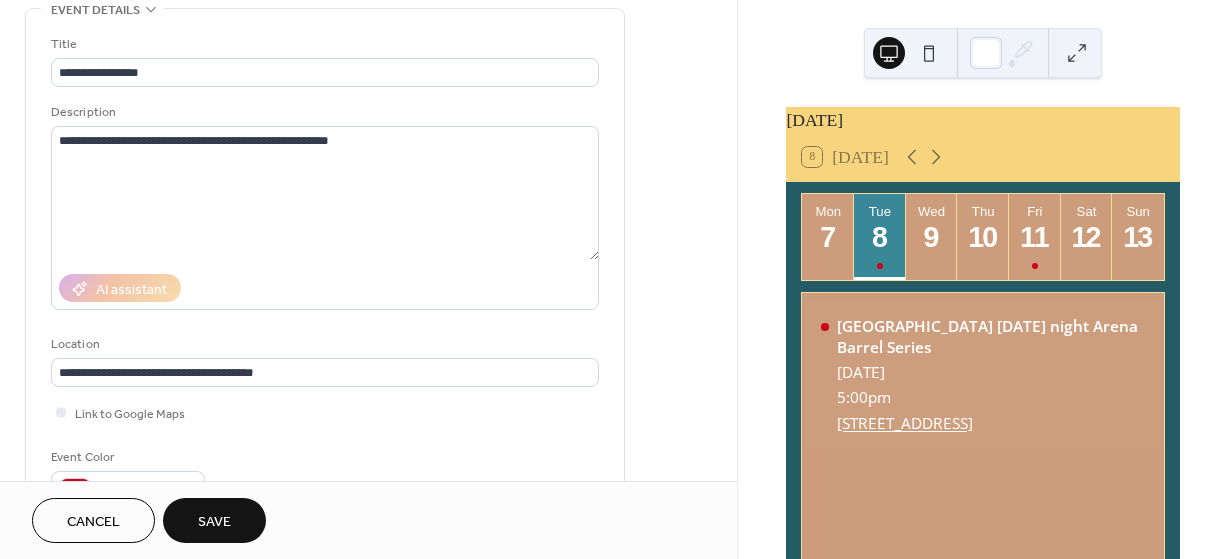 scroll, scrollTop: 100, scrollLeft: 0, axis: vertical 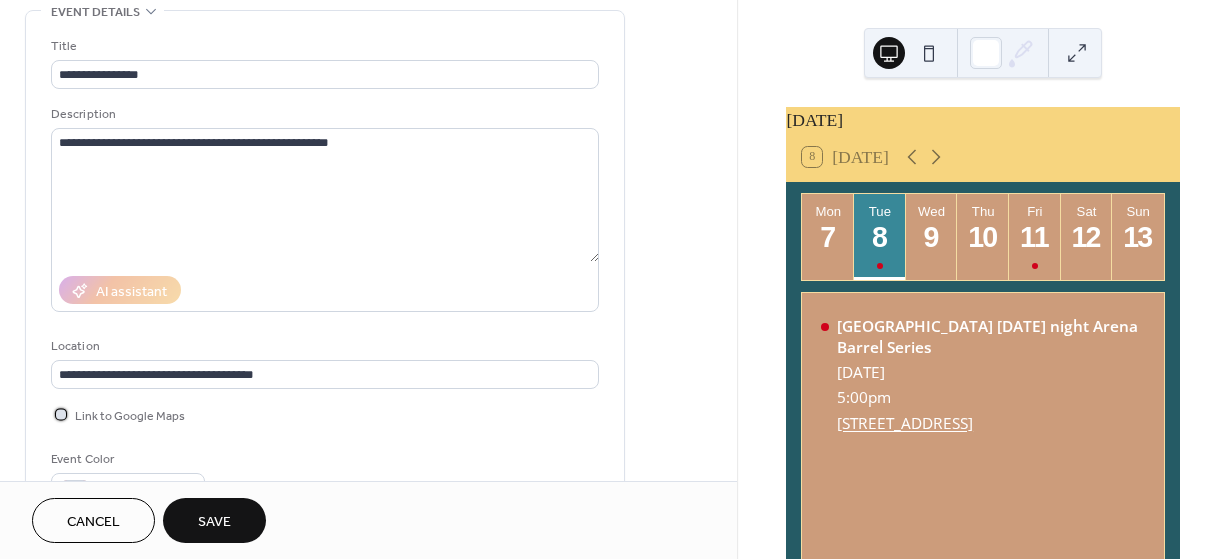 click at bounding box center [61, 414] 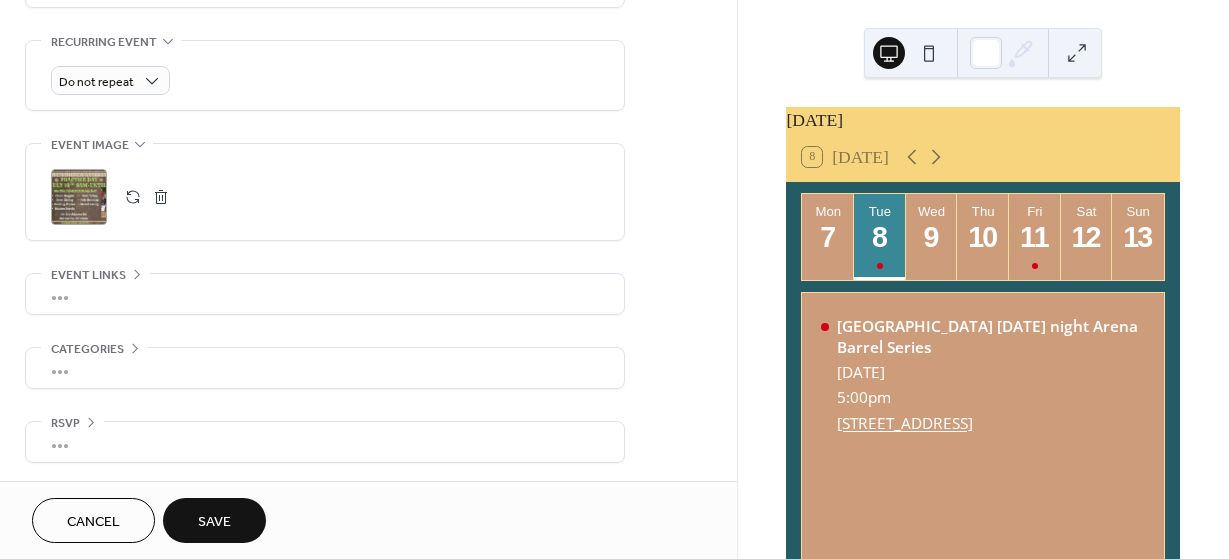 scroll, scrollTop: 847, scrollLeft: 0, axis: vertical 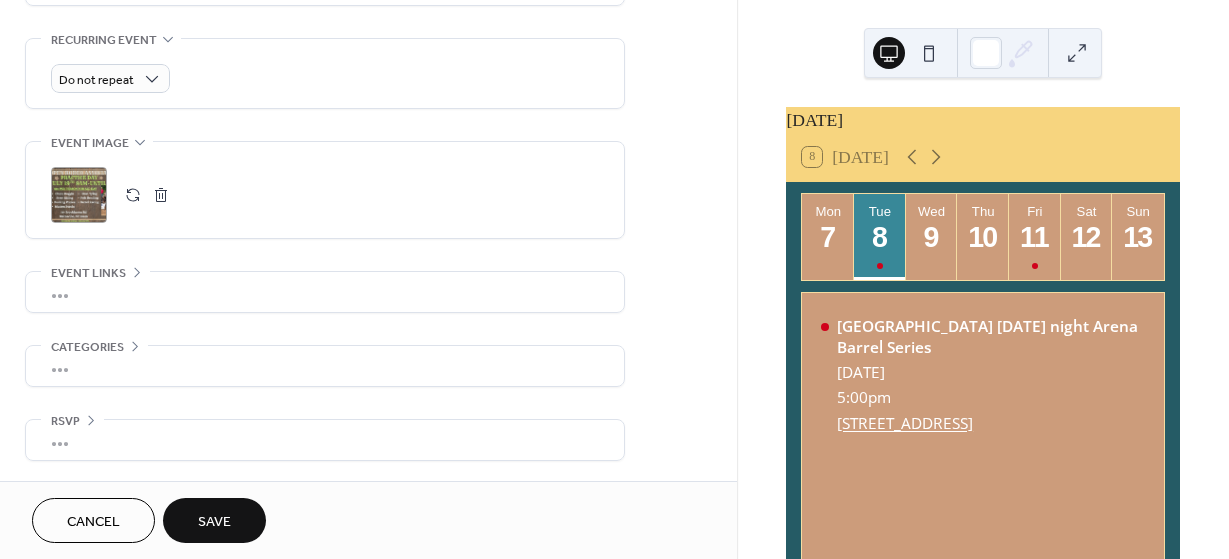 click on "•••" at bounding box center (325, 292) 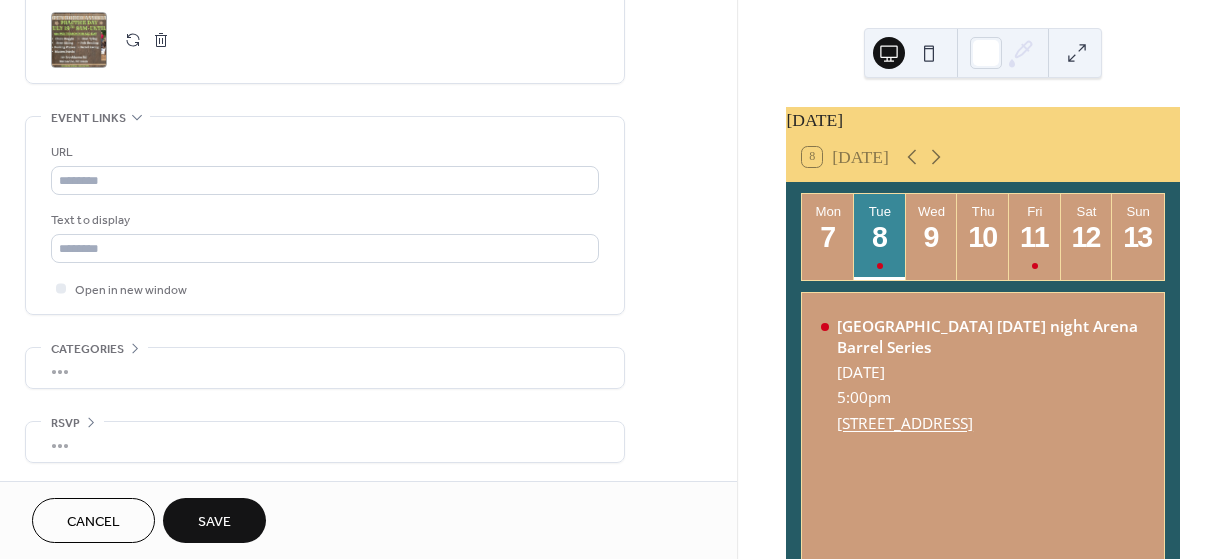 scroll, scrollTop: 1004, scrollLeft: 0, axis: vertical 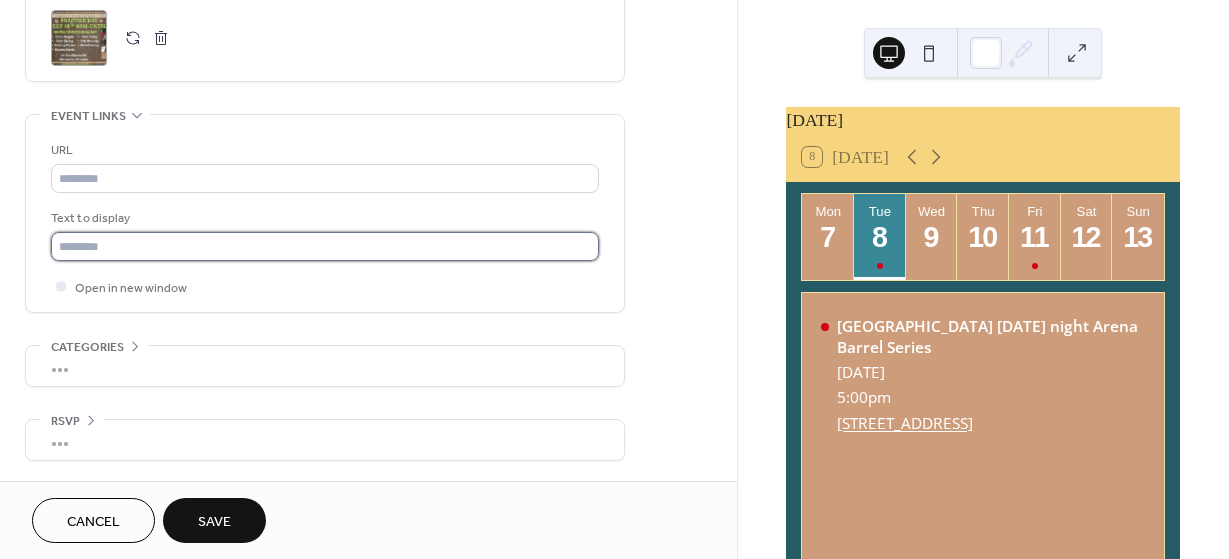 click at bounding box center [325, 246] 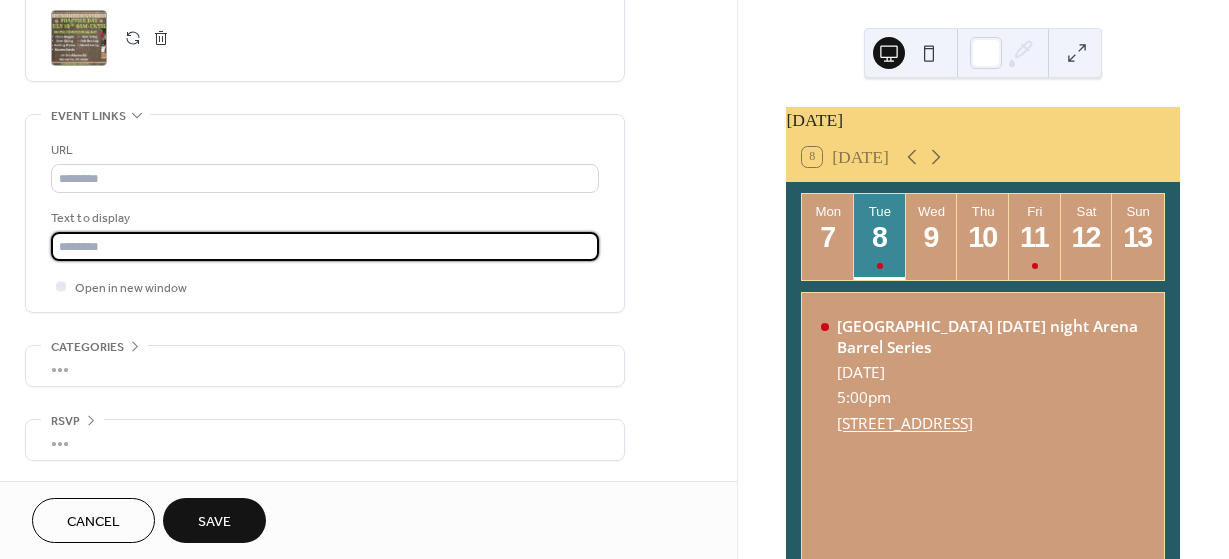 paste on "**********" 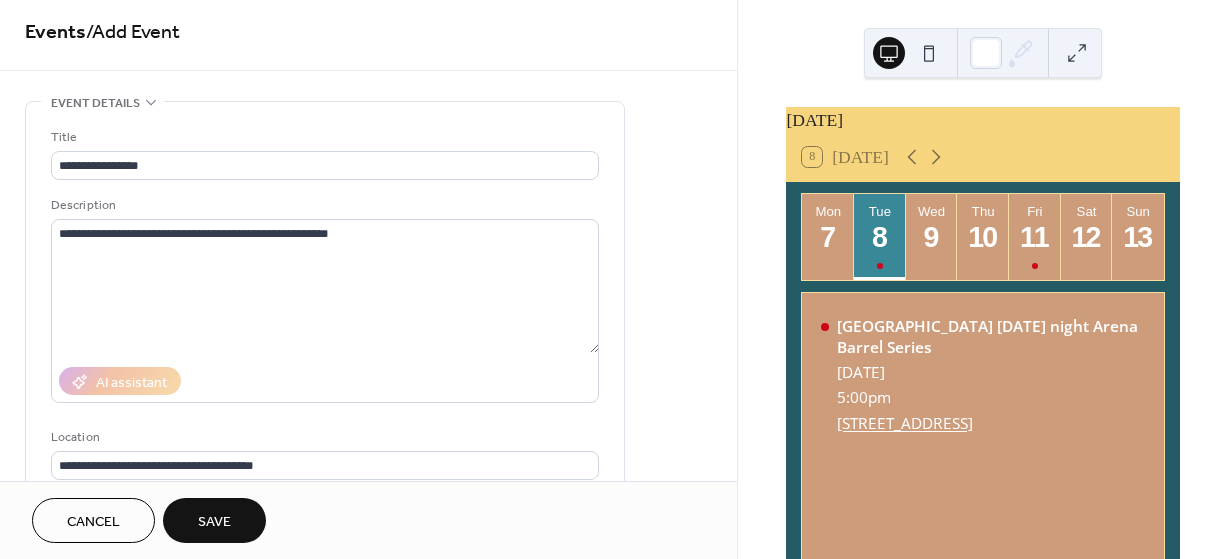 scroll, scrollTop: 4, scrollLeft: 0, axis: vertical 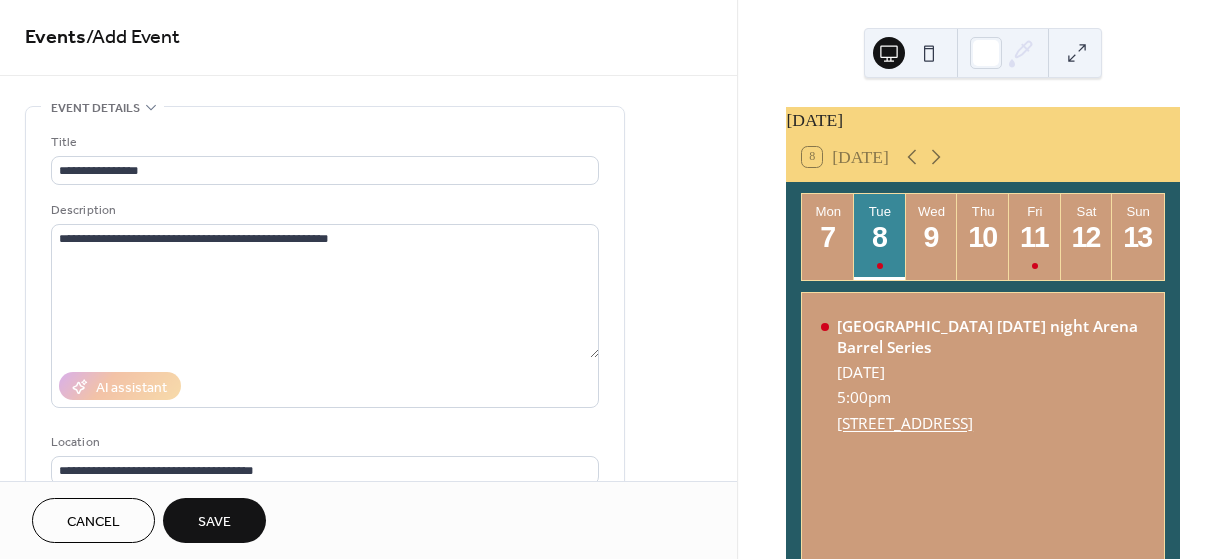 type on "**********" 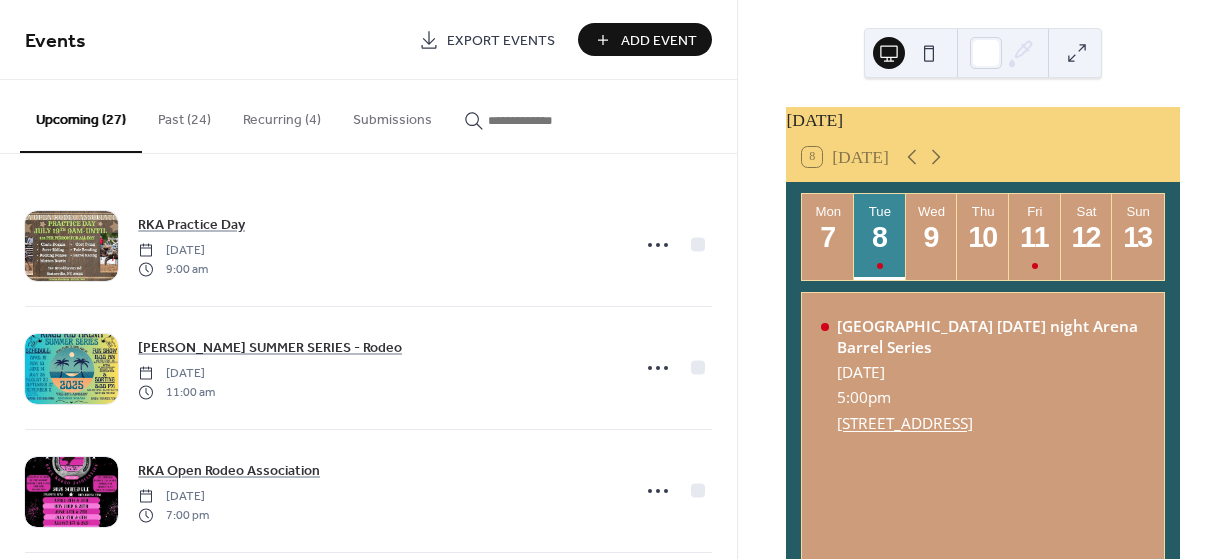 click on "Add Event" at bounding box center [659, 41] 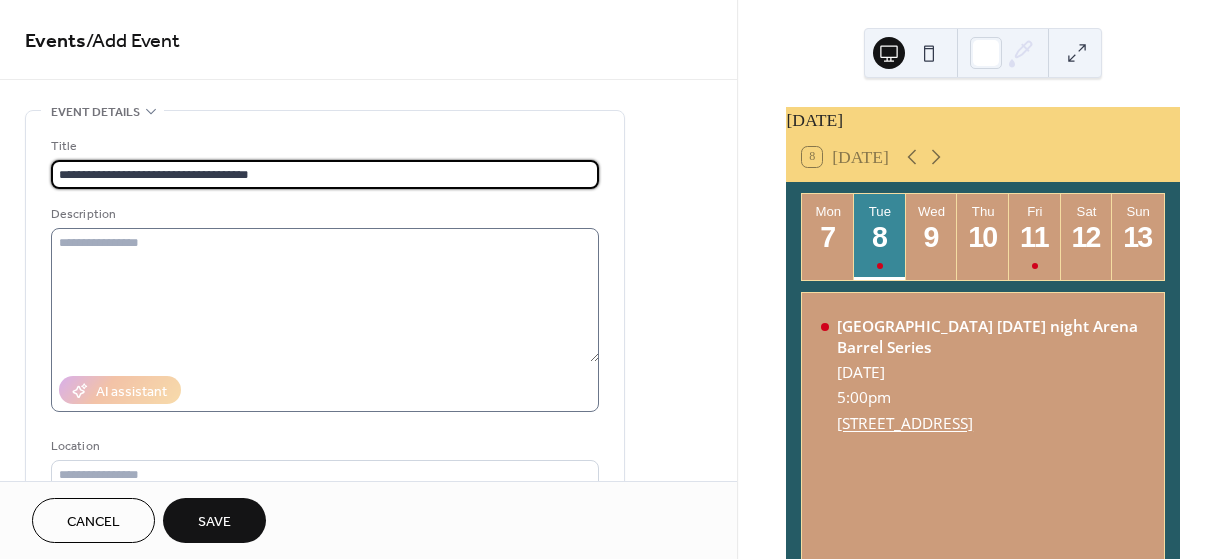 type on "**********" 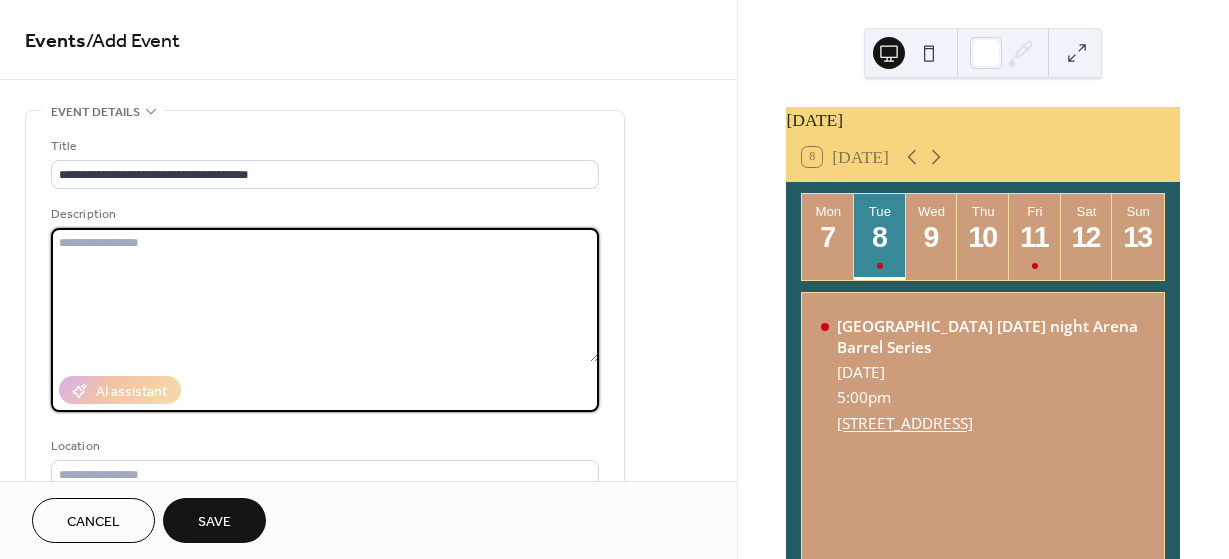 click at bounding box center (325, 295) 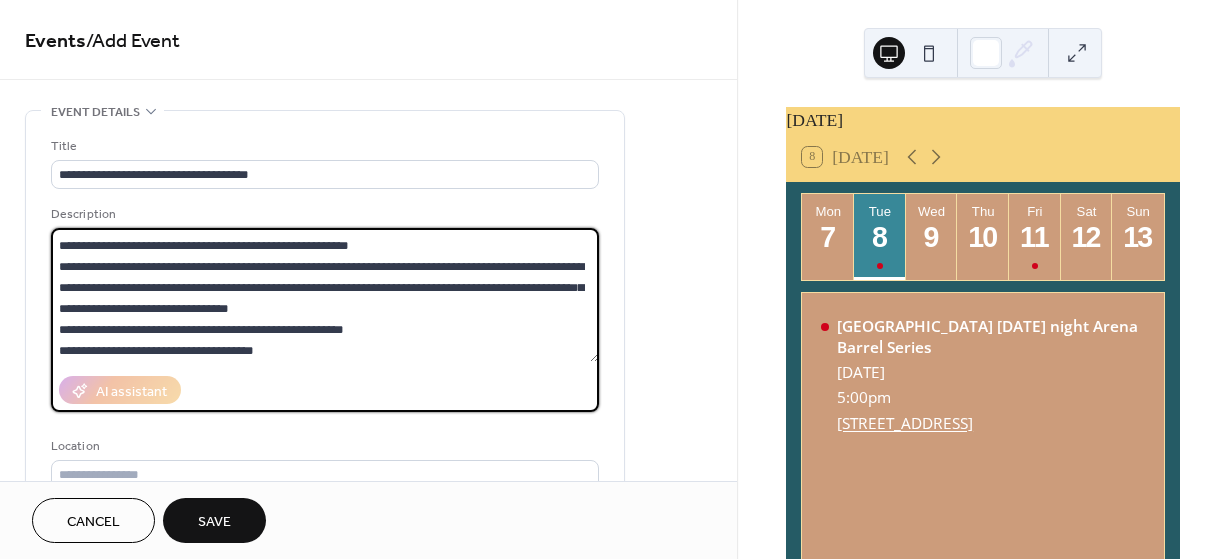scroll, scrollTop: 168, scrollLeft: 0, axis: vertical 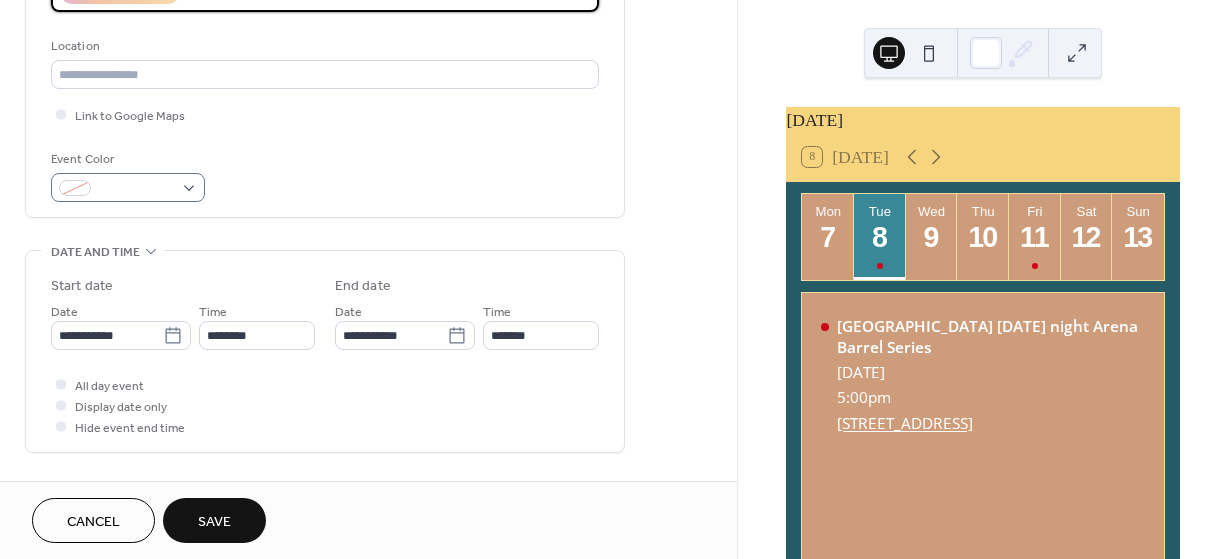 type on "**********" 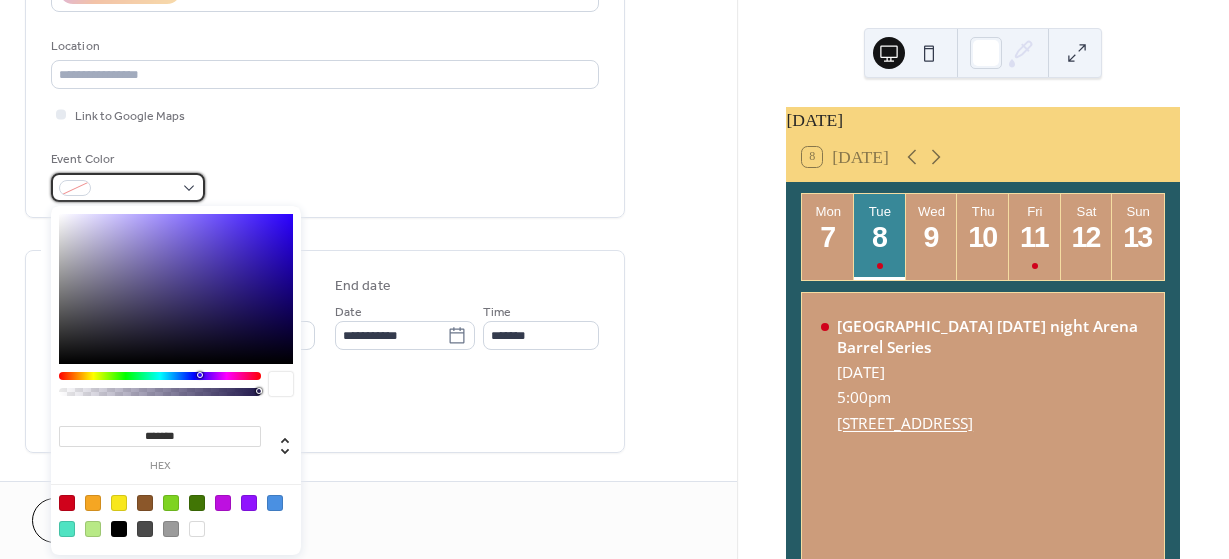 click at bounding box center (128, 187) 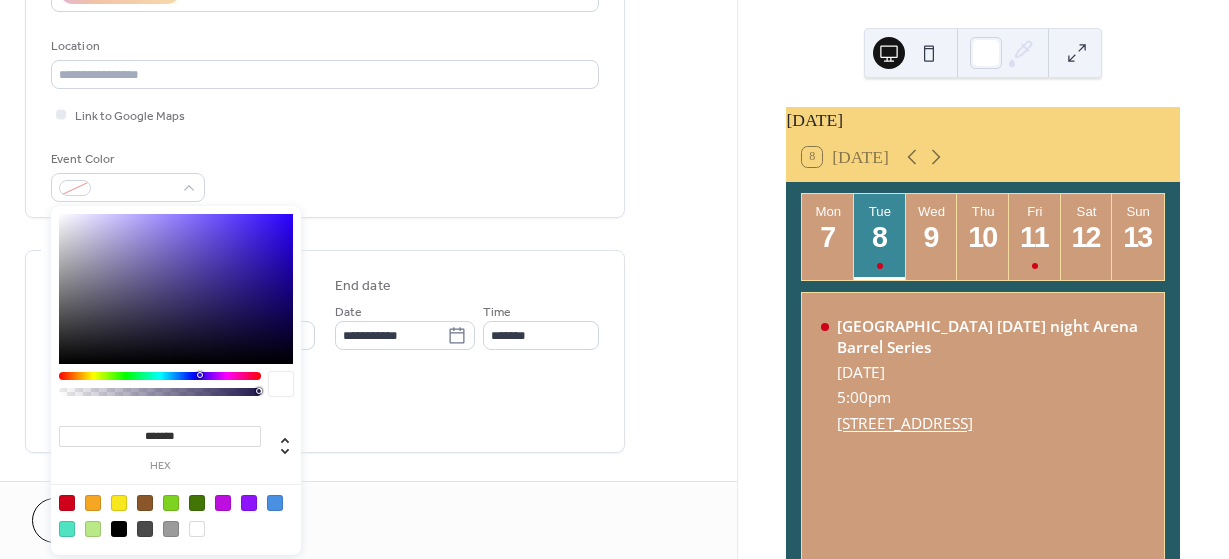 click at bounding box center (67, 503) 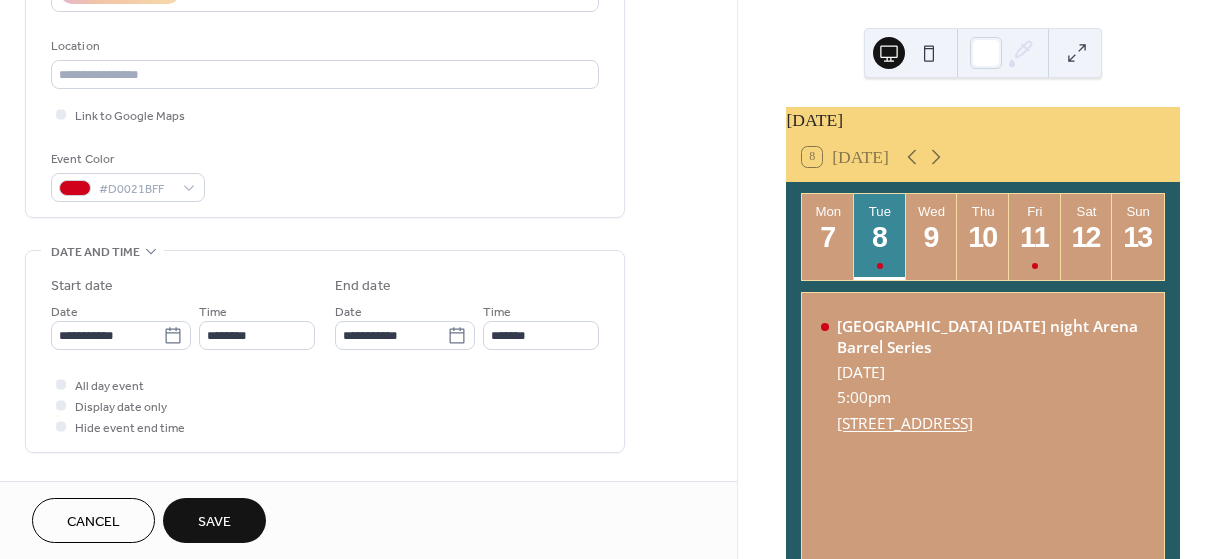 click on "Event Color #D0021BFF" at bounding box center (325, 175) 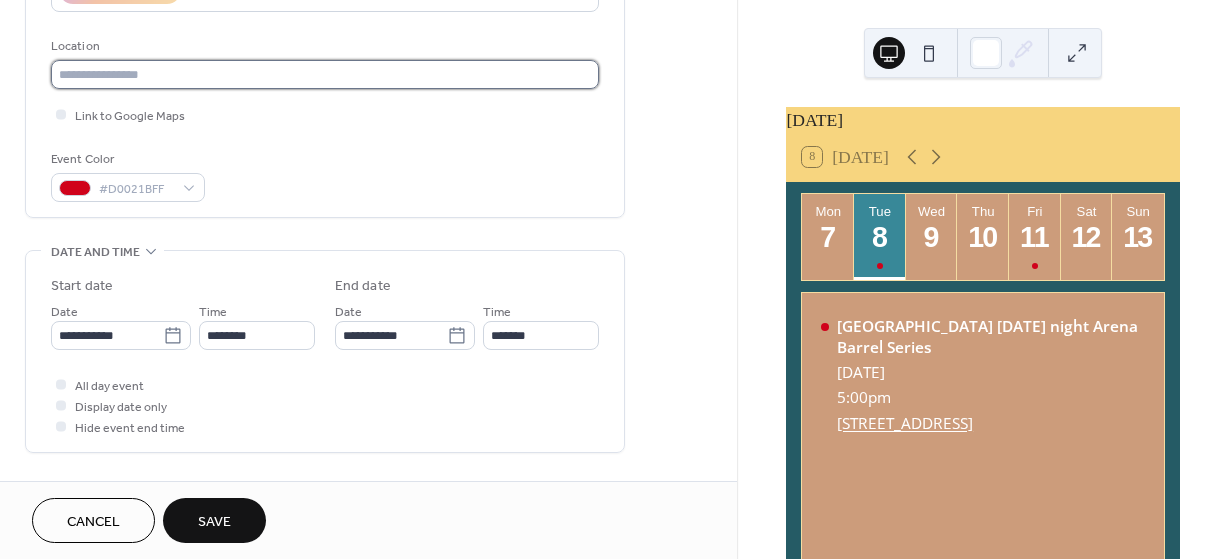 click at bounding box center (325, 74) 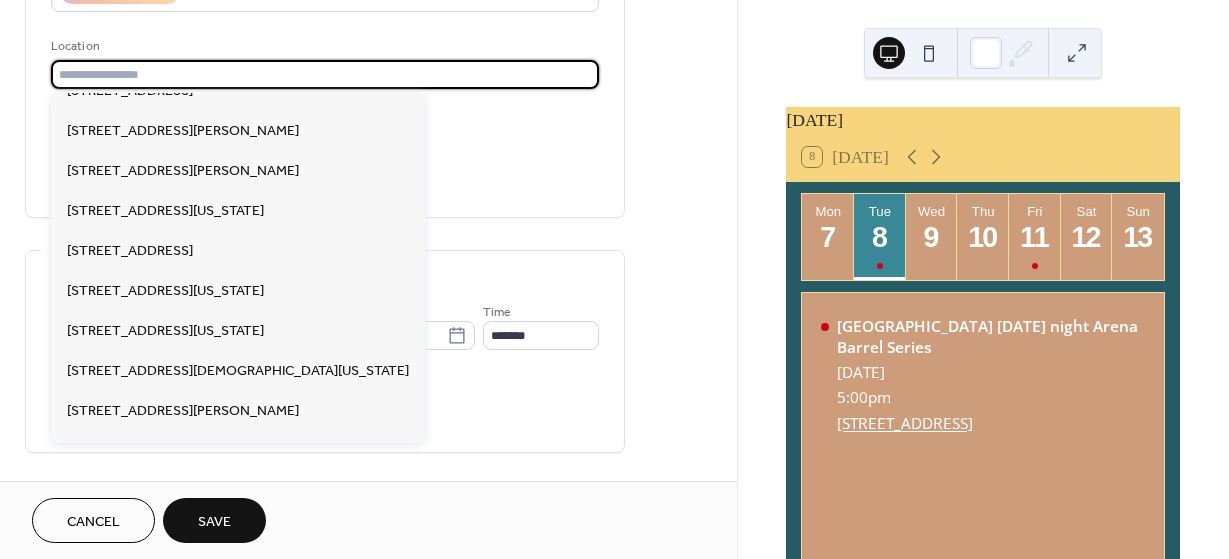 scroll, scrollTop: 347, scrollLeft: 0, axis: vertical 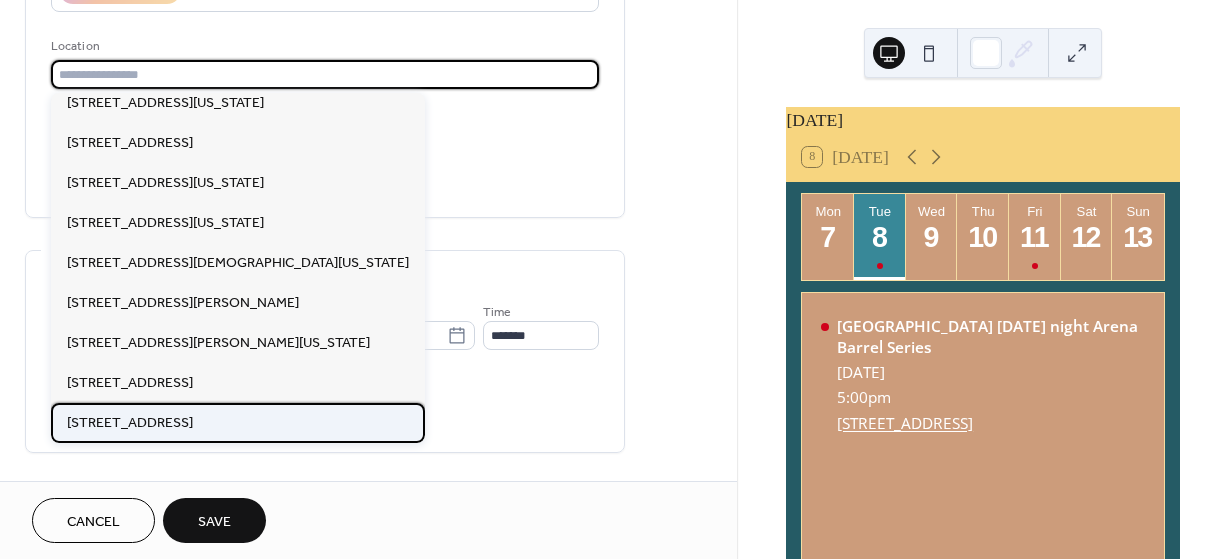 click on "784 Brookhaven Rd, Statesville NC 28625" at bounding box center (130, 423) 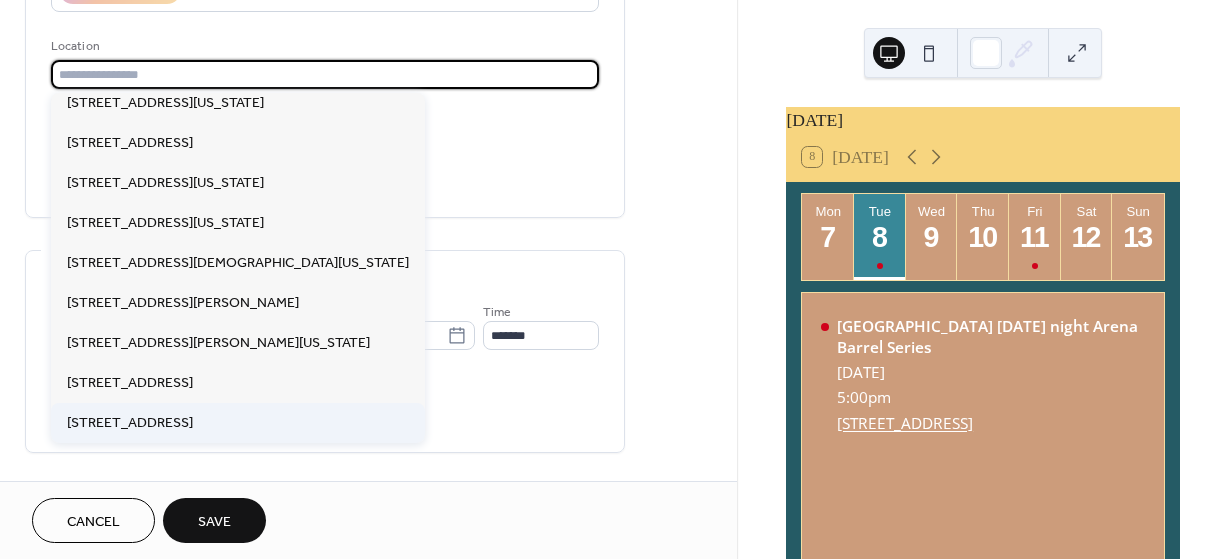 type on "**********" 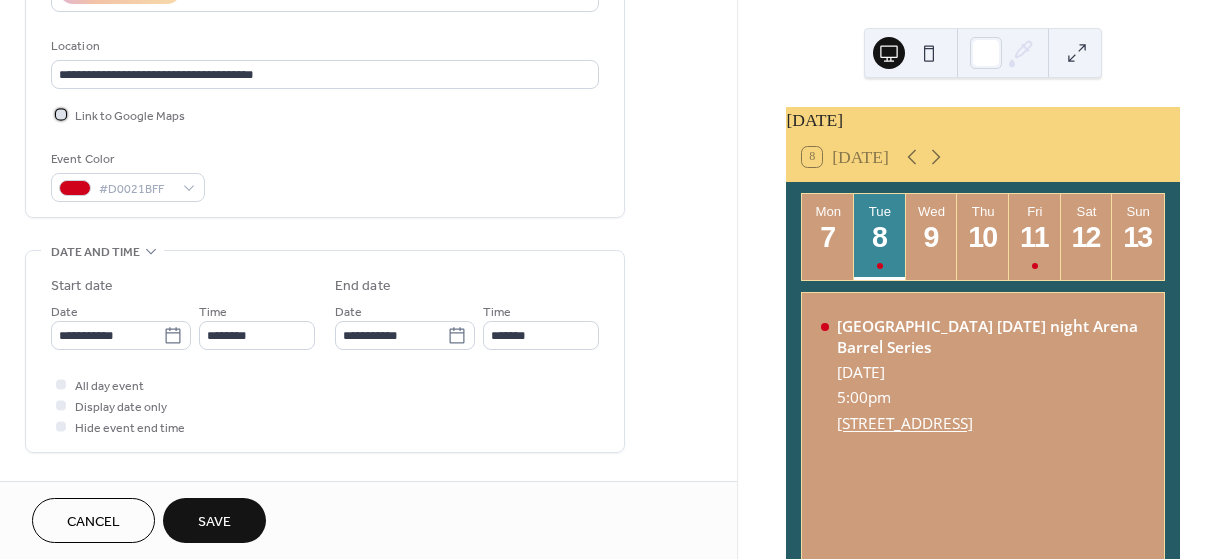 click at bounding box center (61, 114) 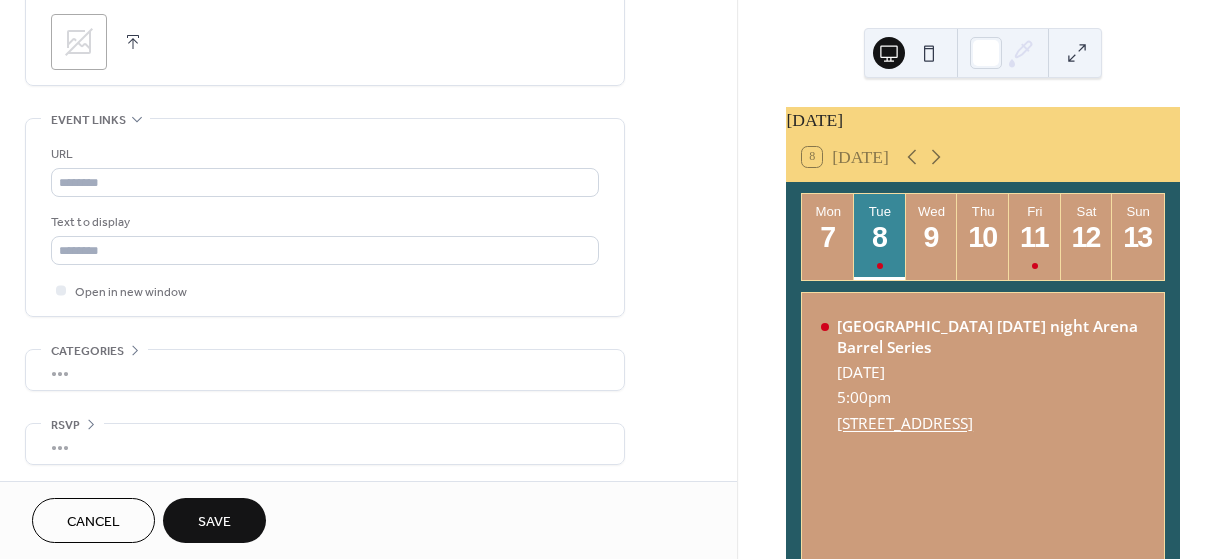 scroll, scrollTop: 1004, scrollLeft: 0, axis: vertical 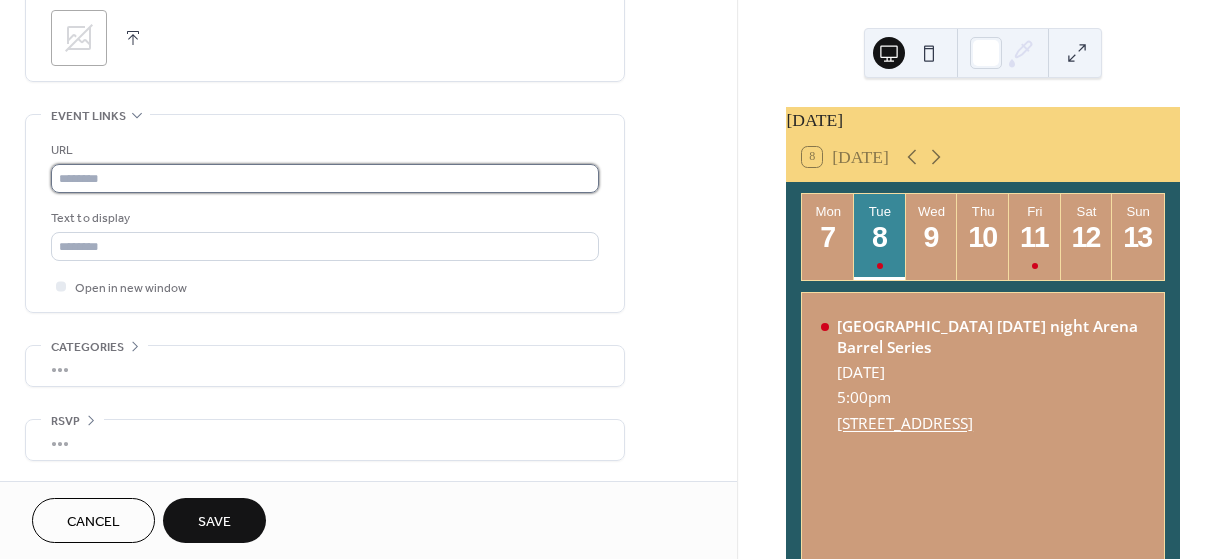 click at bounding box center (325, 178) 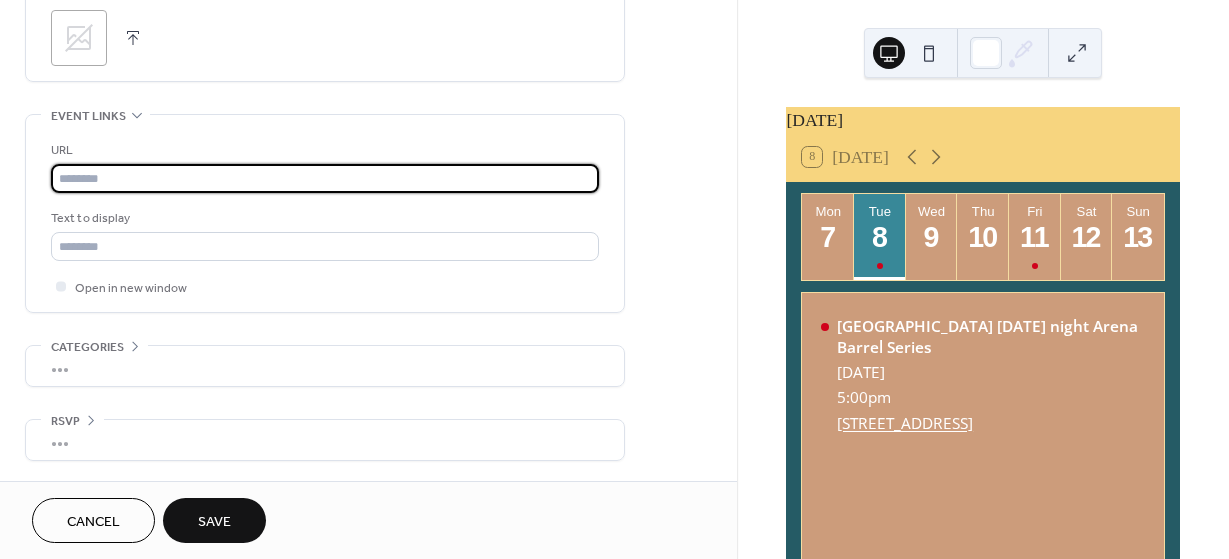 paste on "**********" 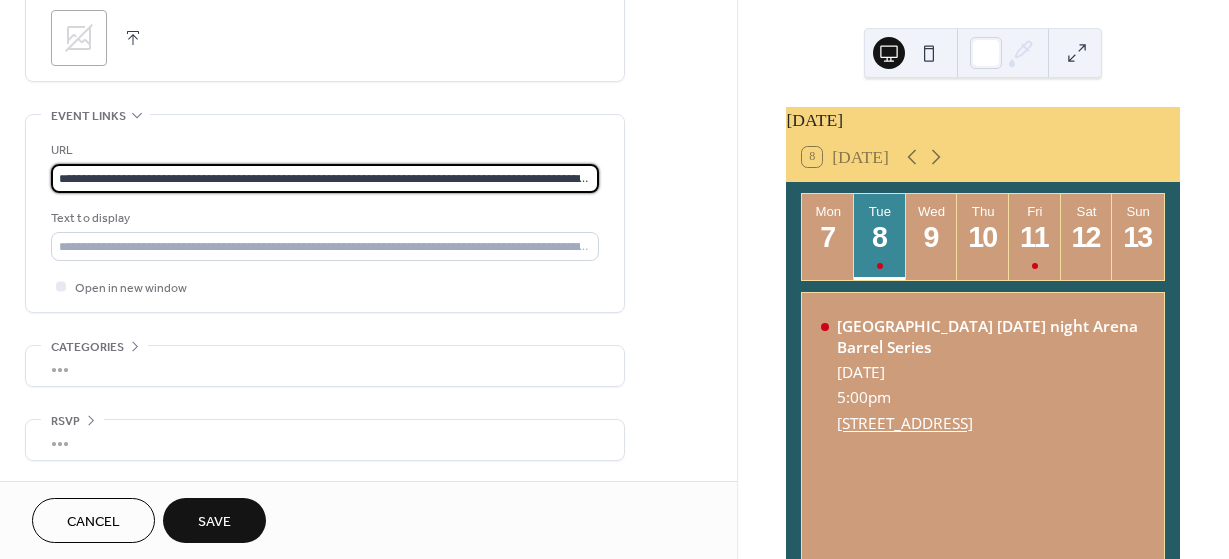 scroll, scrollTop: 0, scrollLeft: 4013, axis: horizontal 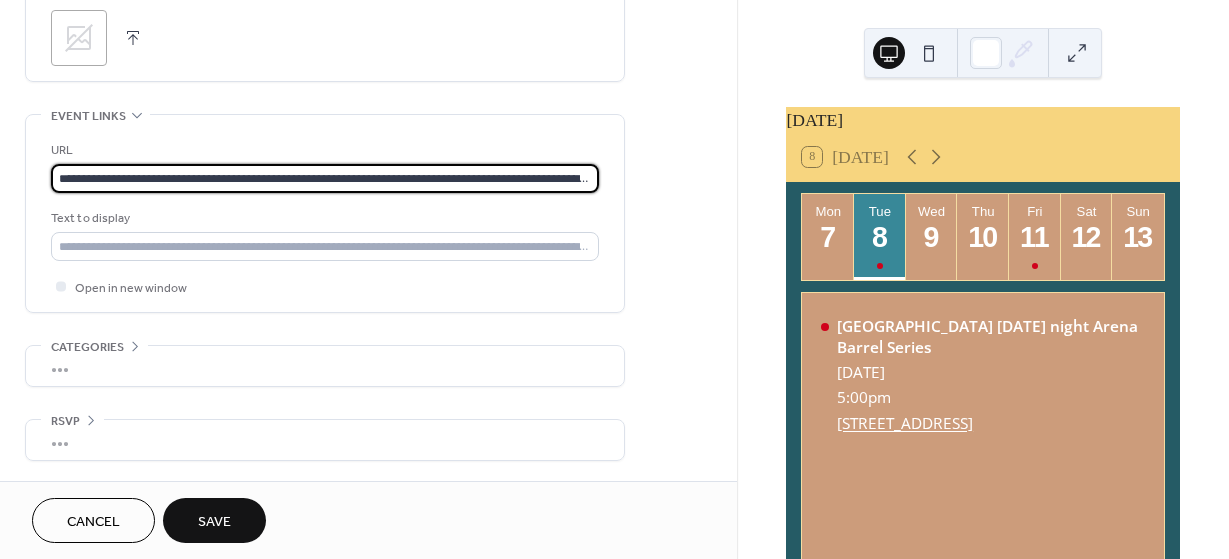 drag, startPoint x: 543, startPoint y: 180, endPoint x: 53, endPoint y: 183, distance: 490.0092 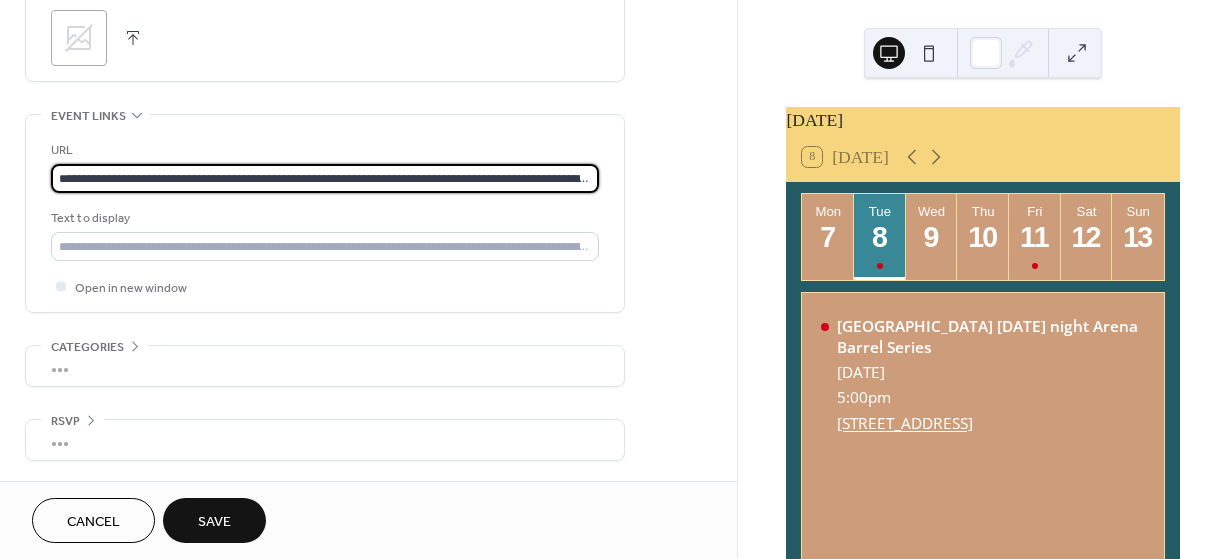 click on "**********" at bounding box center [325, 178] 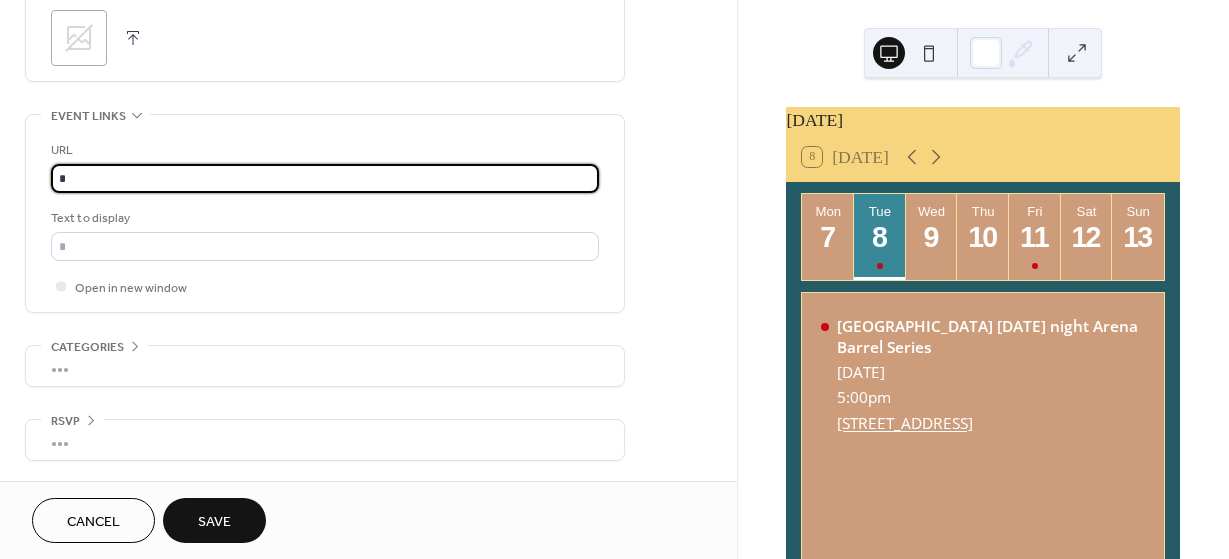 paste on "**********" 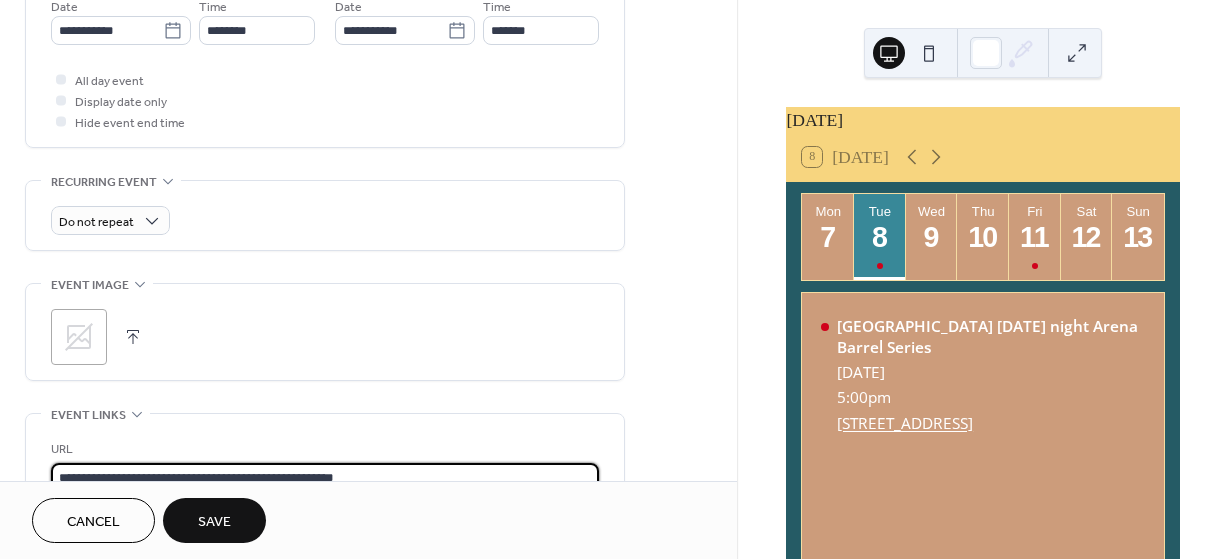 scroll, scrollTop: 704, scrollLeft: 0, axis: vertical 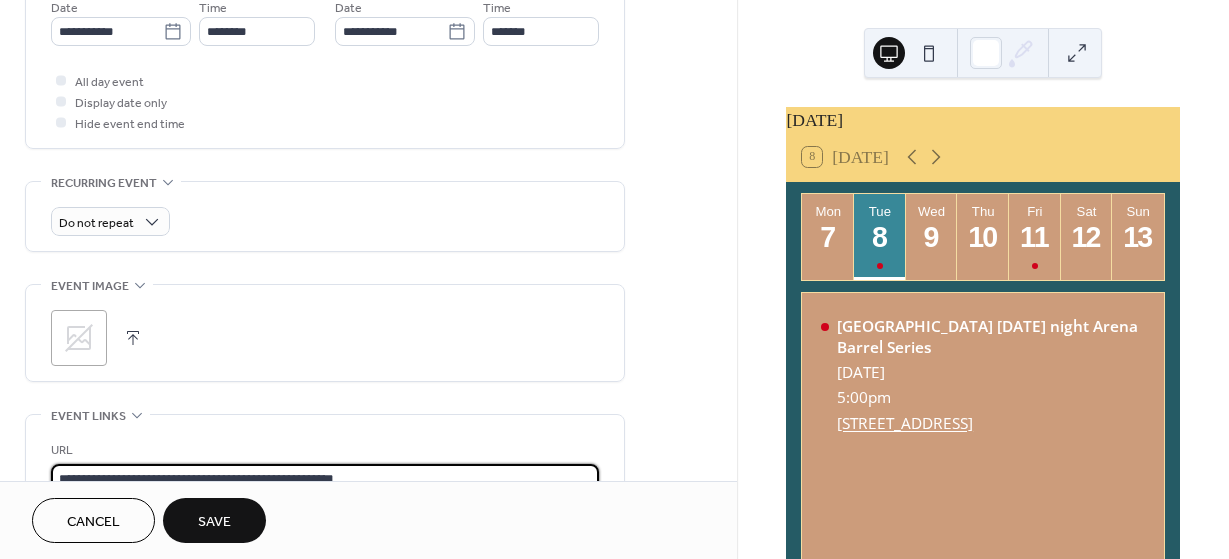type on "**********" 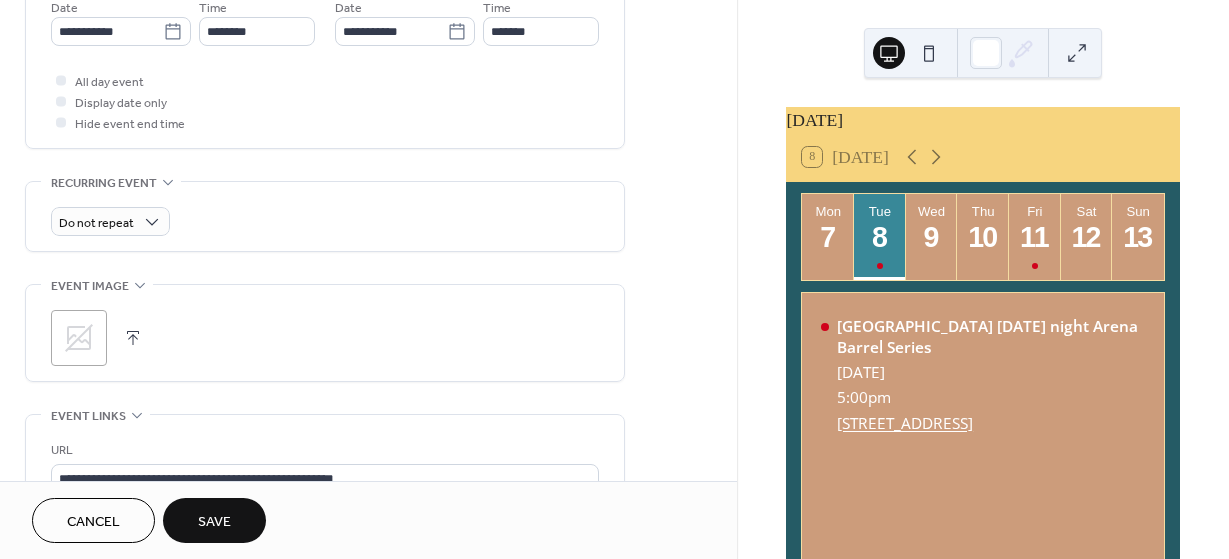 click 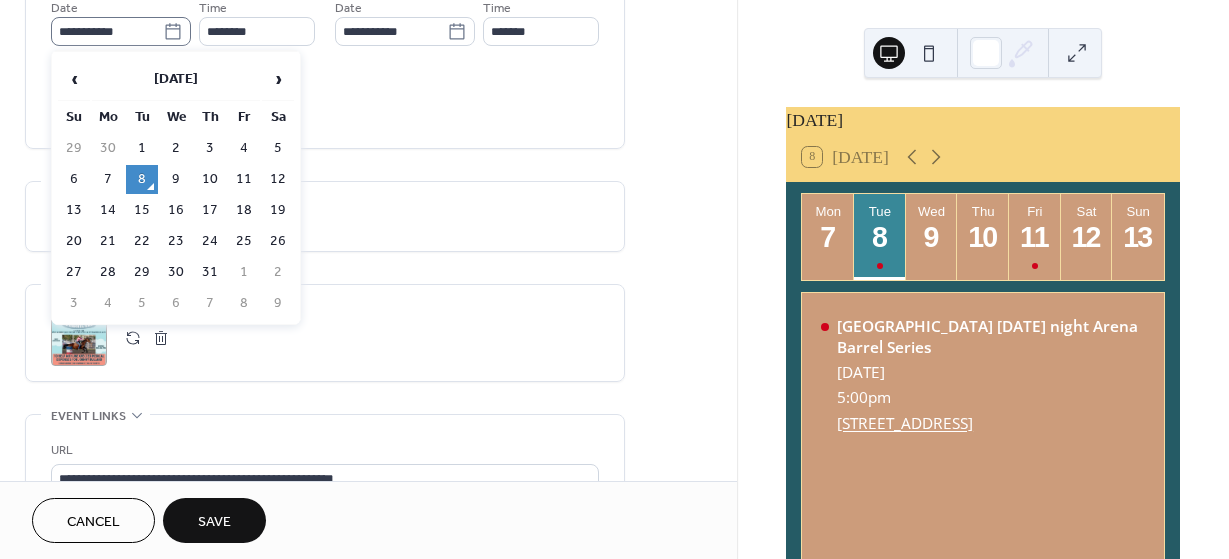 click 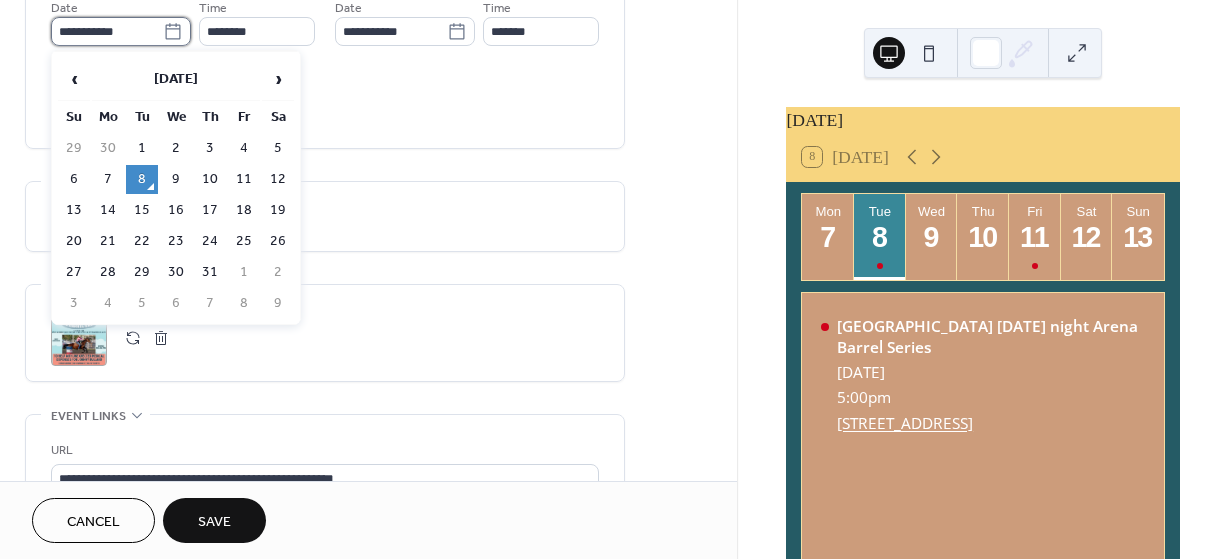 click on "**********" at bounding box center (107, 31) 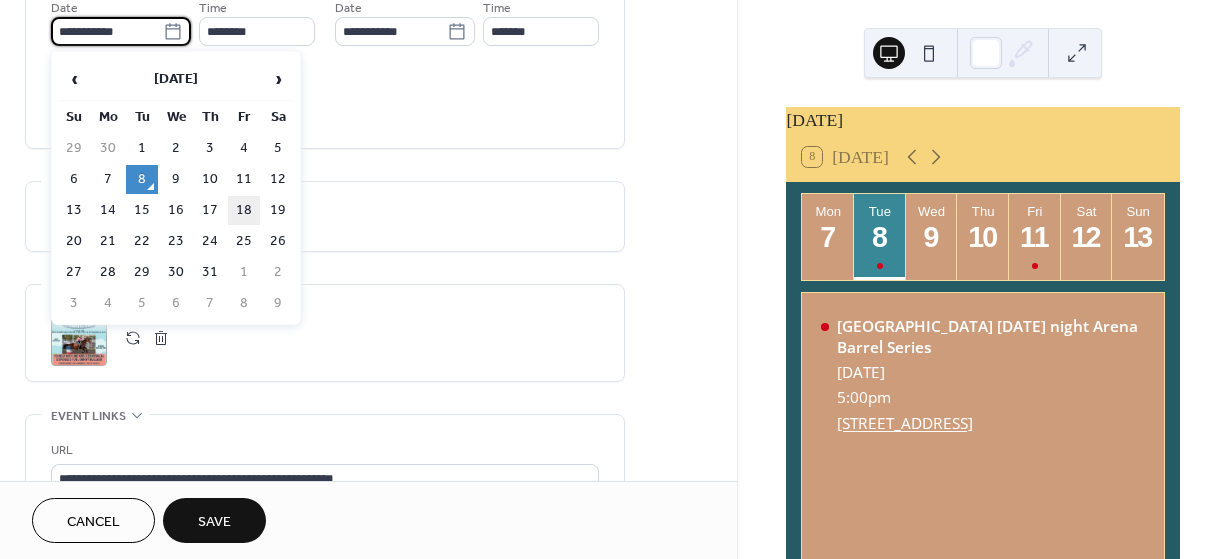 click on "18" at bounding box center (244, 210) 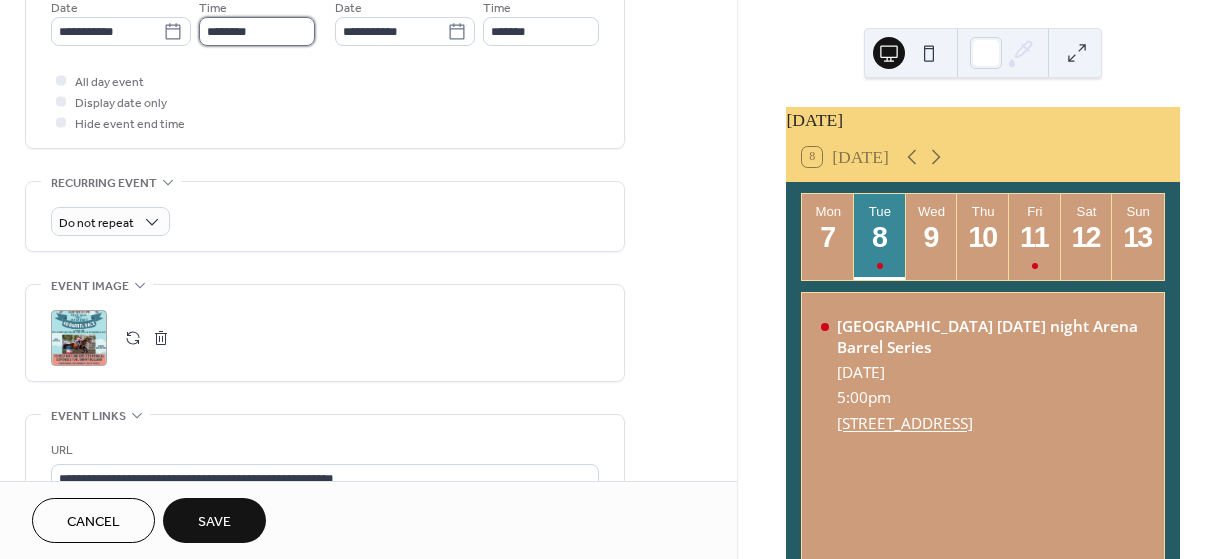 click on "********" at bounding box center [257, 31] 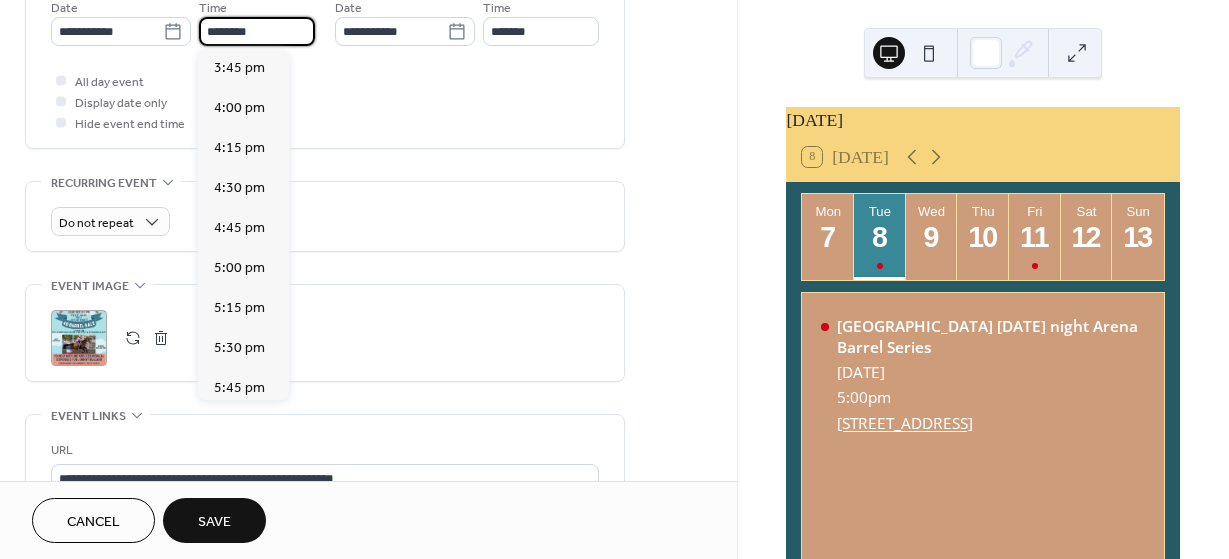 scroll, scrollTop: 2568, scrollLeft: 0, axis: vertical 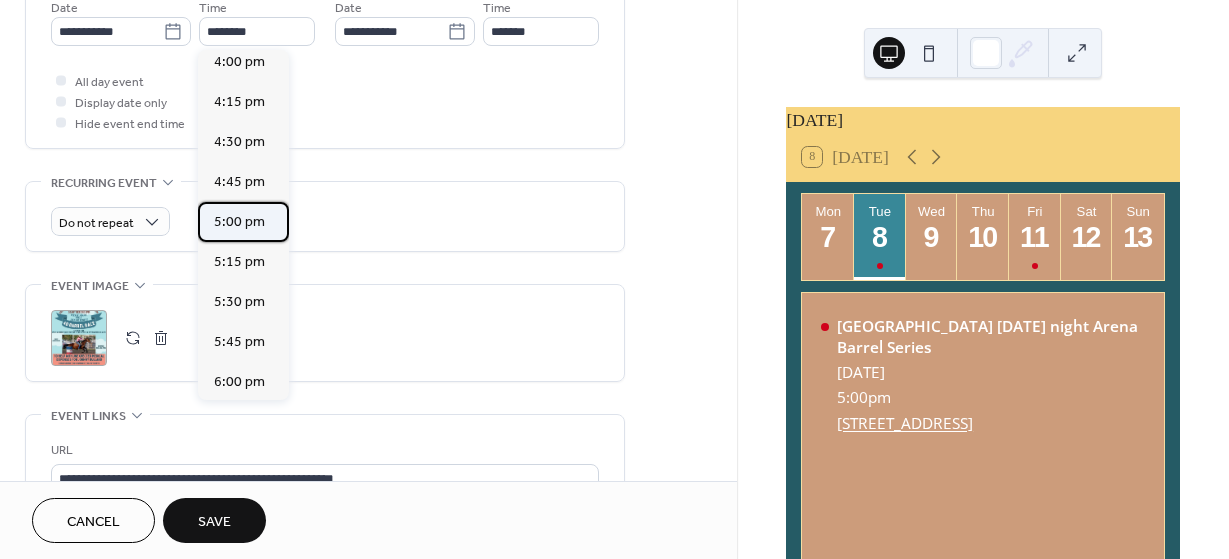 click on "5:00 pm" at bounding box center (239, 222) 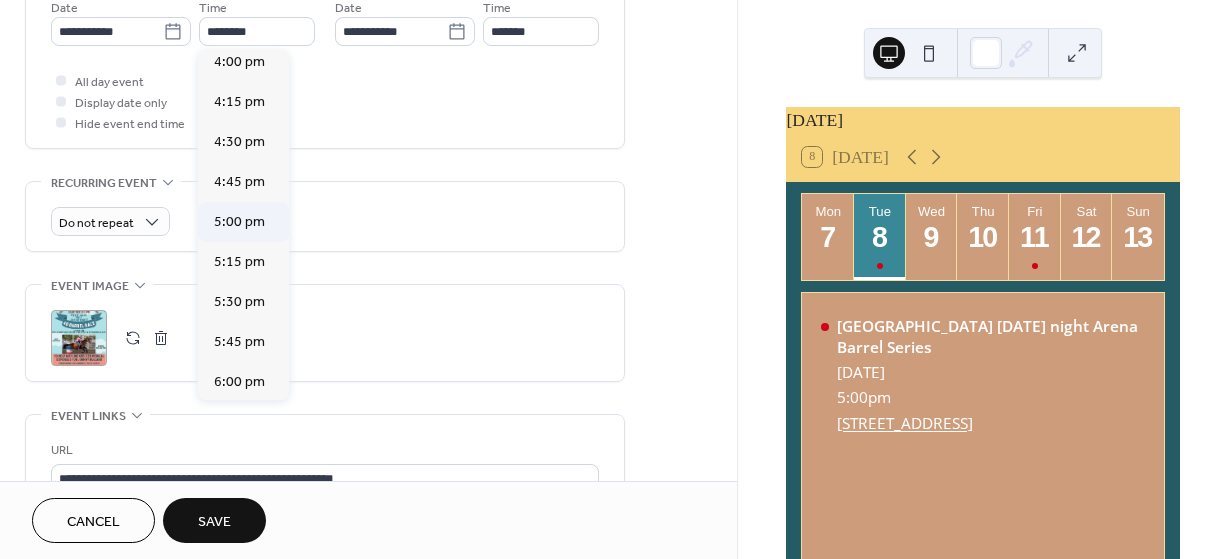 type on "*******" 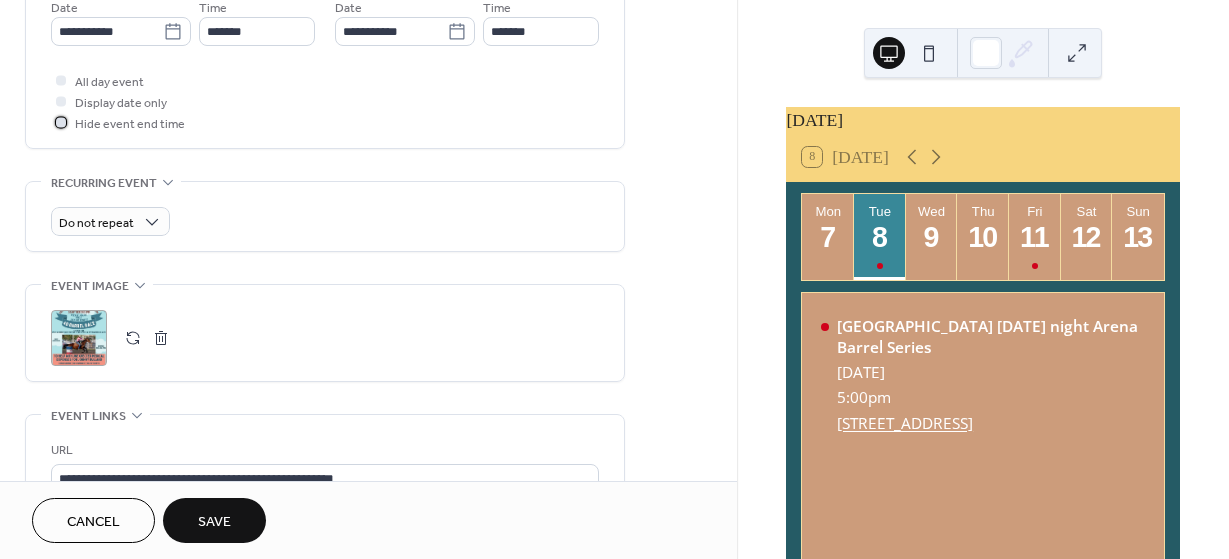 click at bounding box center [61, 122] 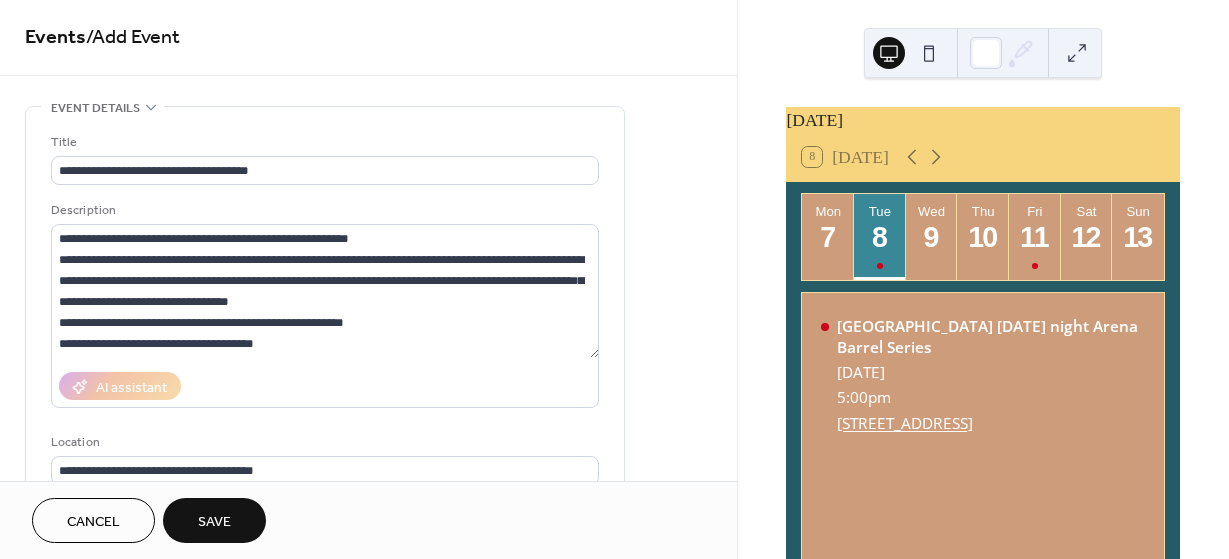 scroll, scrollTop: 0, scrollLeft: 0, axis: both 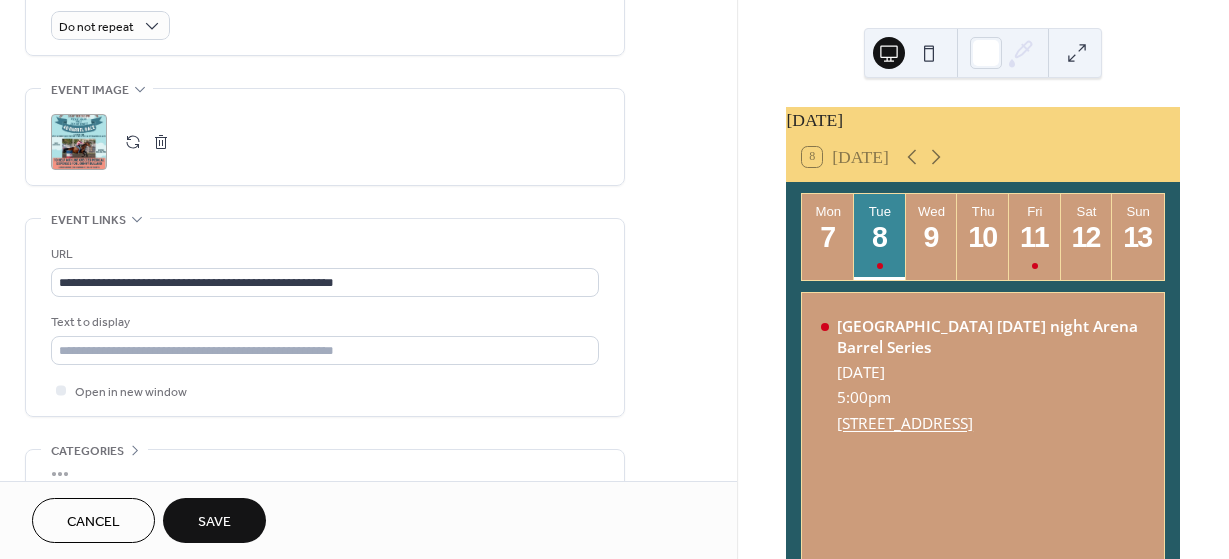 click on "Save" at bounding box center [214, 522] 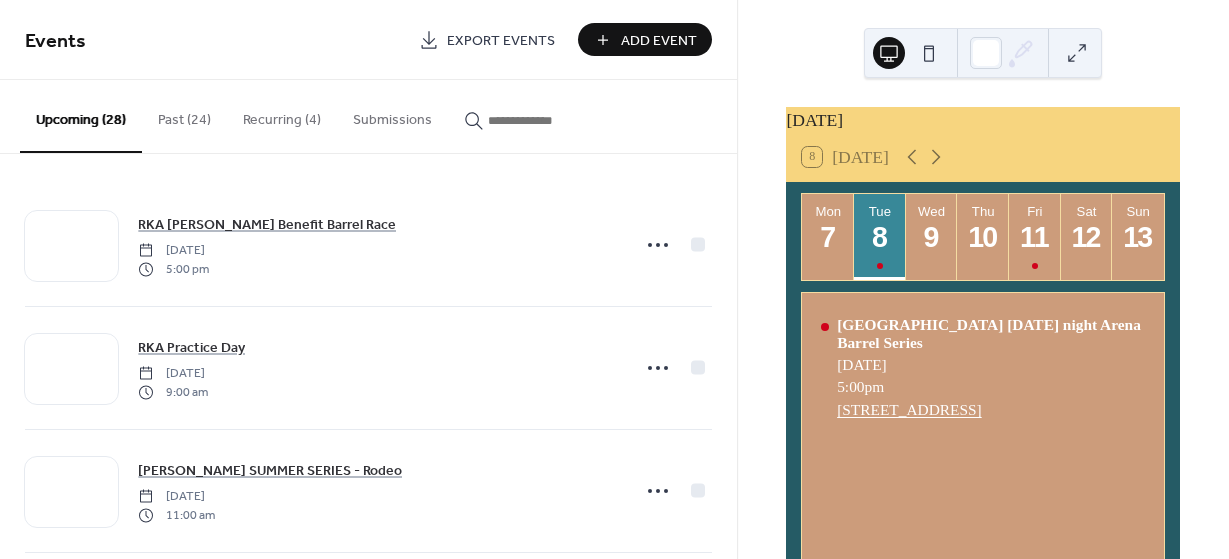 scroll, scrollTop: 0, scrollLeft: 0, axis: both 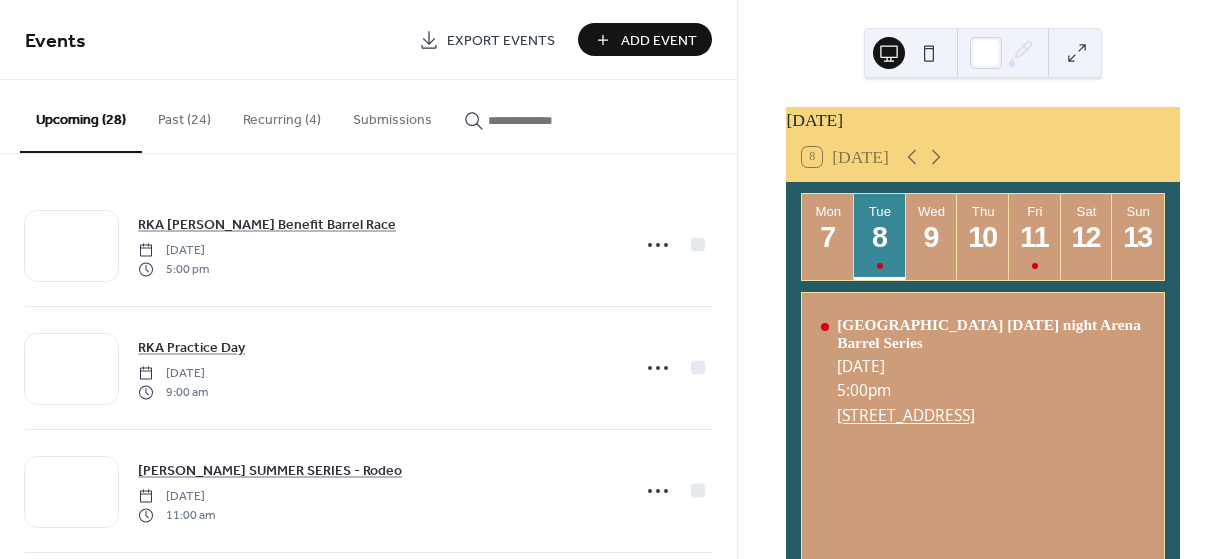 click on "Add Event" at bounding box center [659, 41] 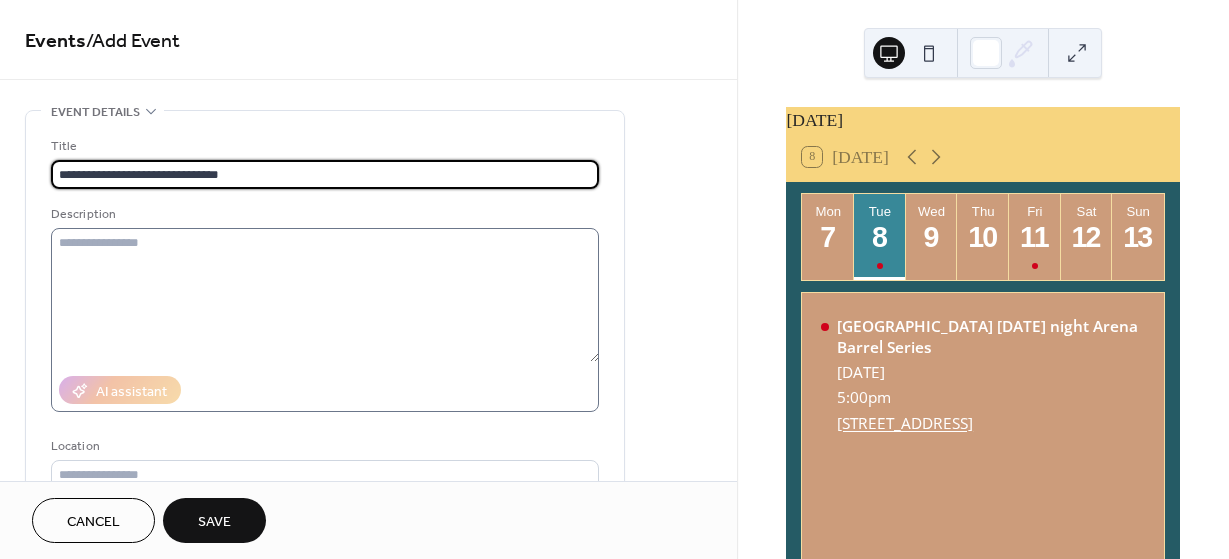 type on "**********" 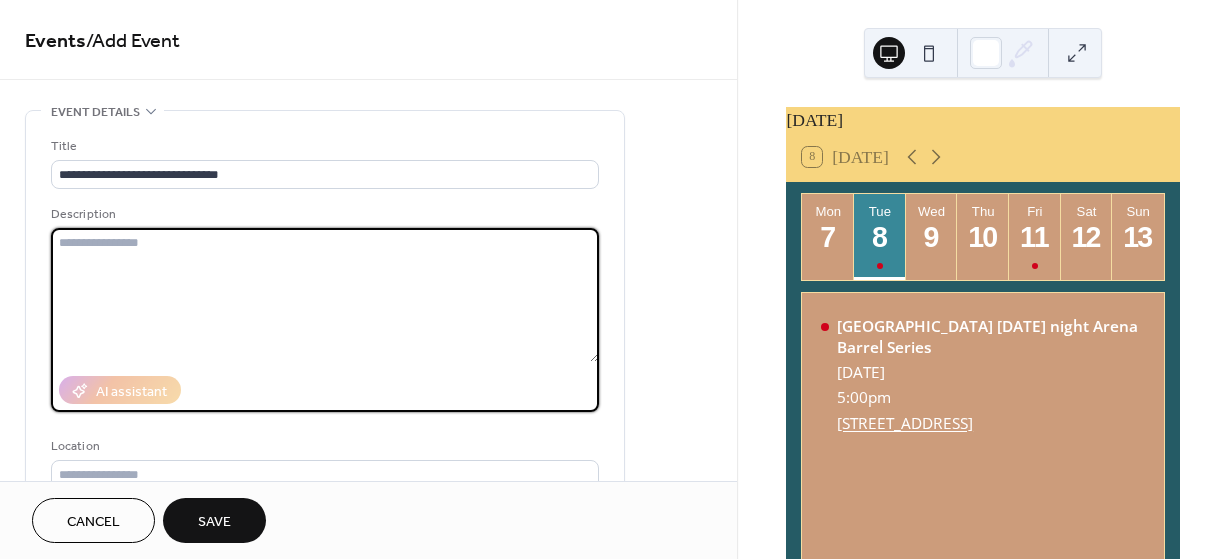 click at bounding box center [325, 295] 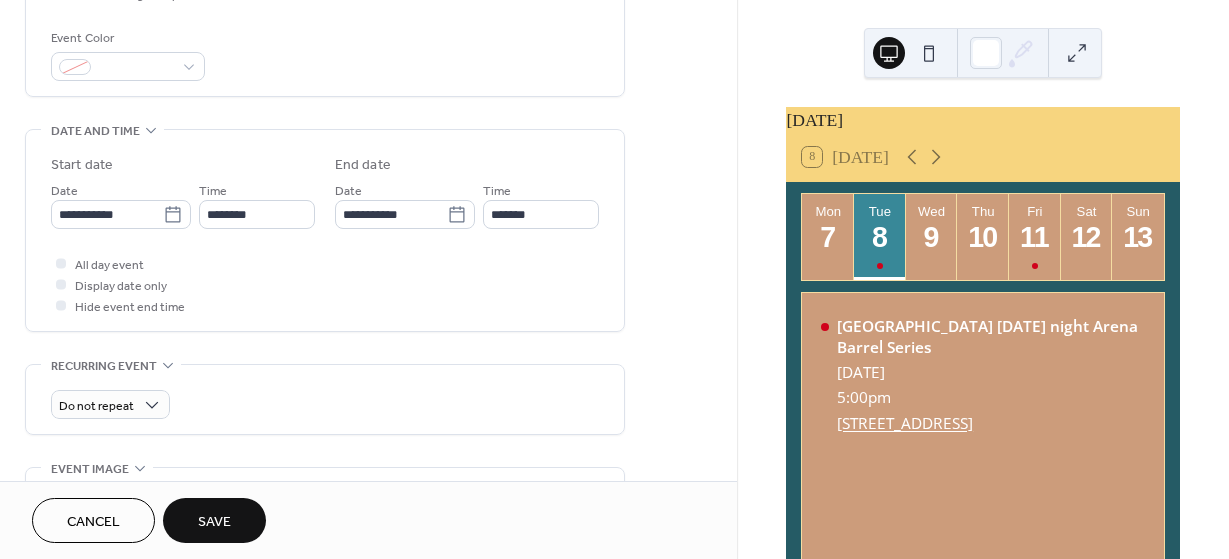 scroll, scrollTop: 500, scrollLeft: 0, axis: vertical 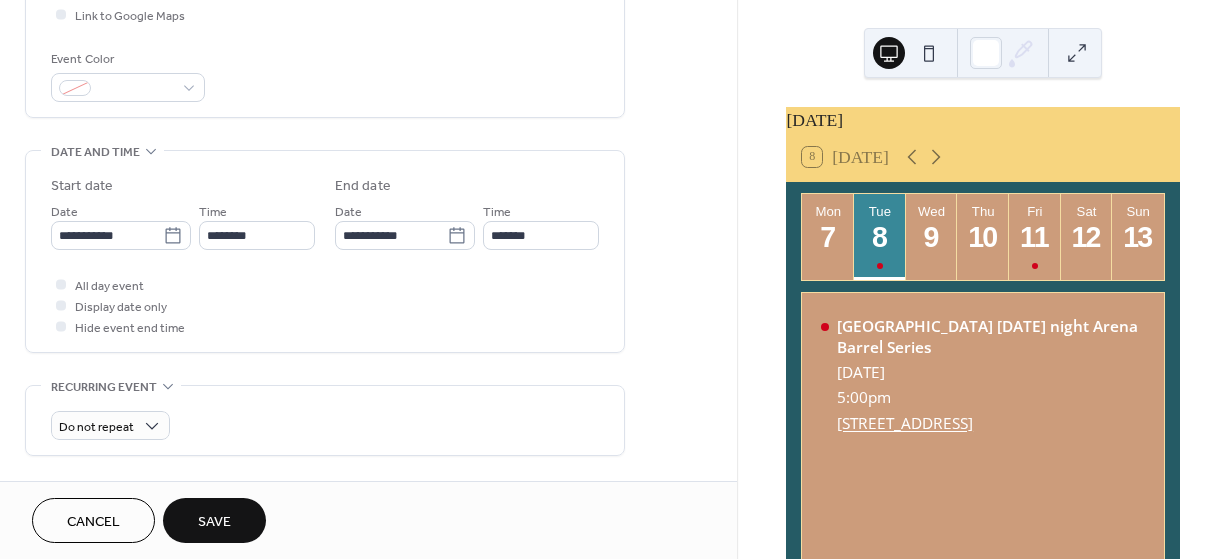 type on "**********" 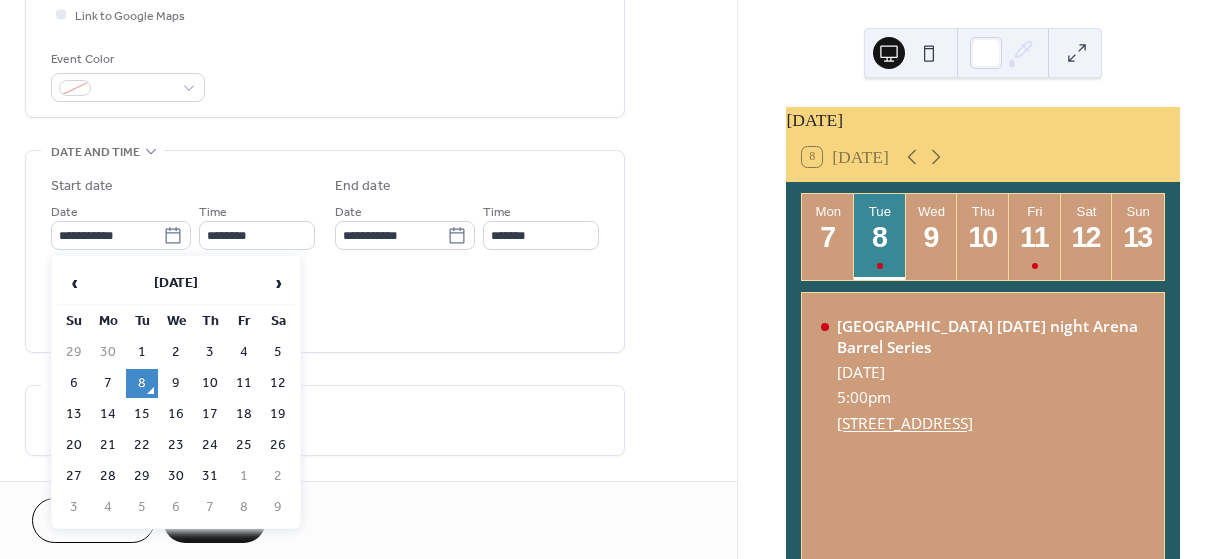 click 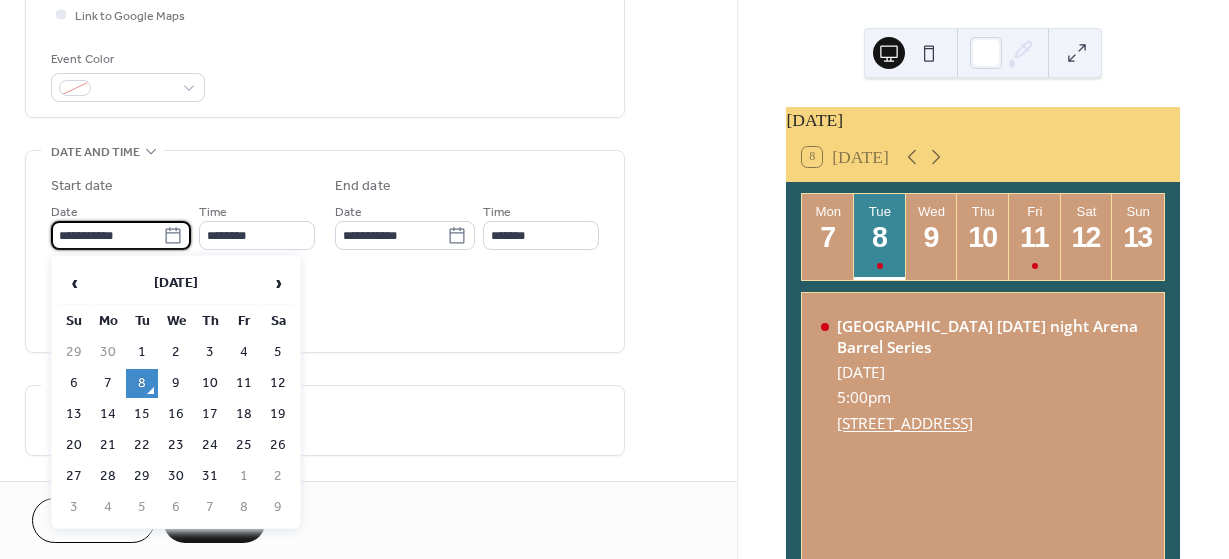 click on "**********" at bounding box center (107, 235) 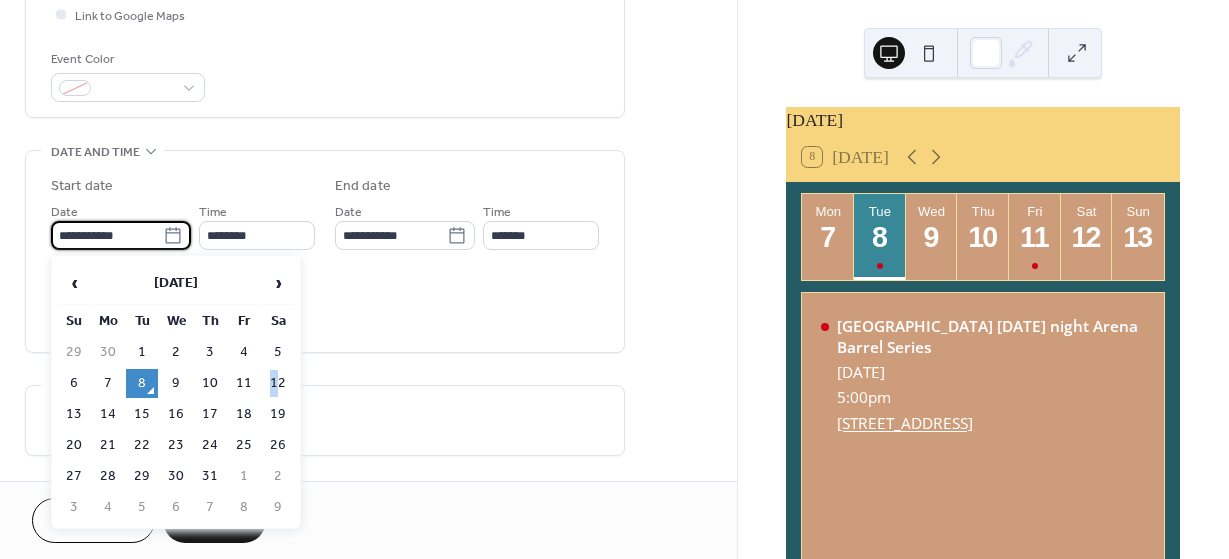 click on "12" at bounding box center [278, 383] 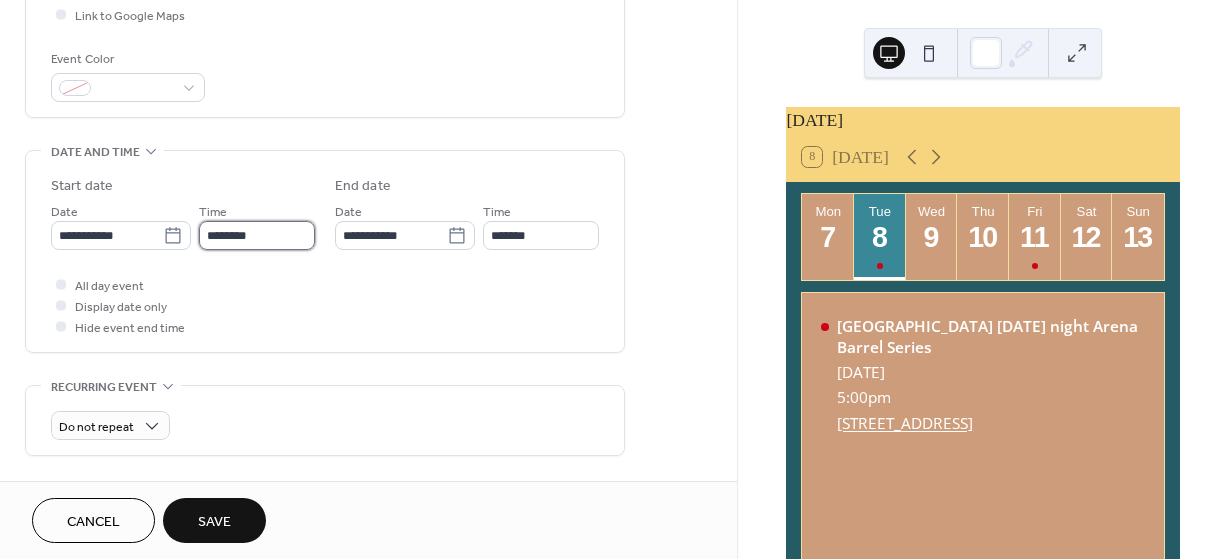 click on "********" at bounding box center (257, 235) 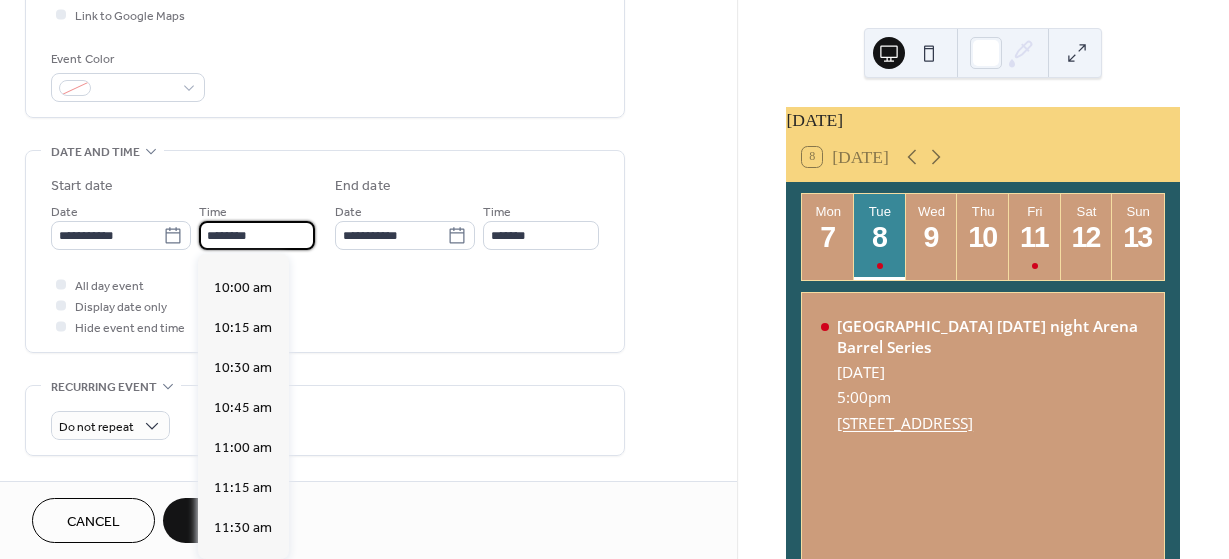 scroll, scrollTop: 1568, scrollLeft: 0, axis: vertical 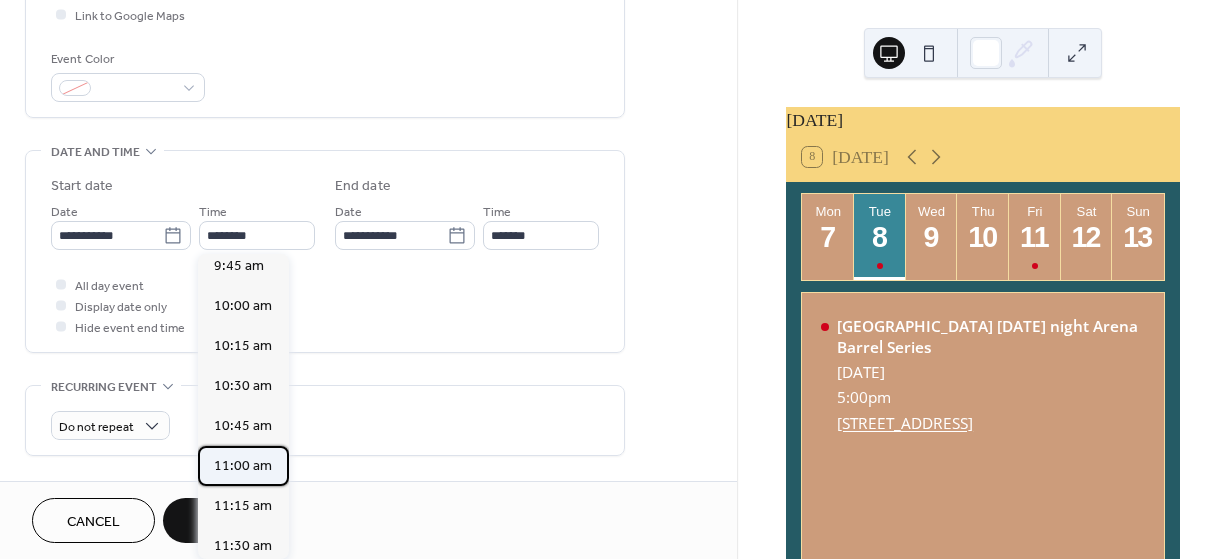 click on "11:00 am" at bounding box center (243, 466) 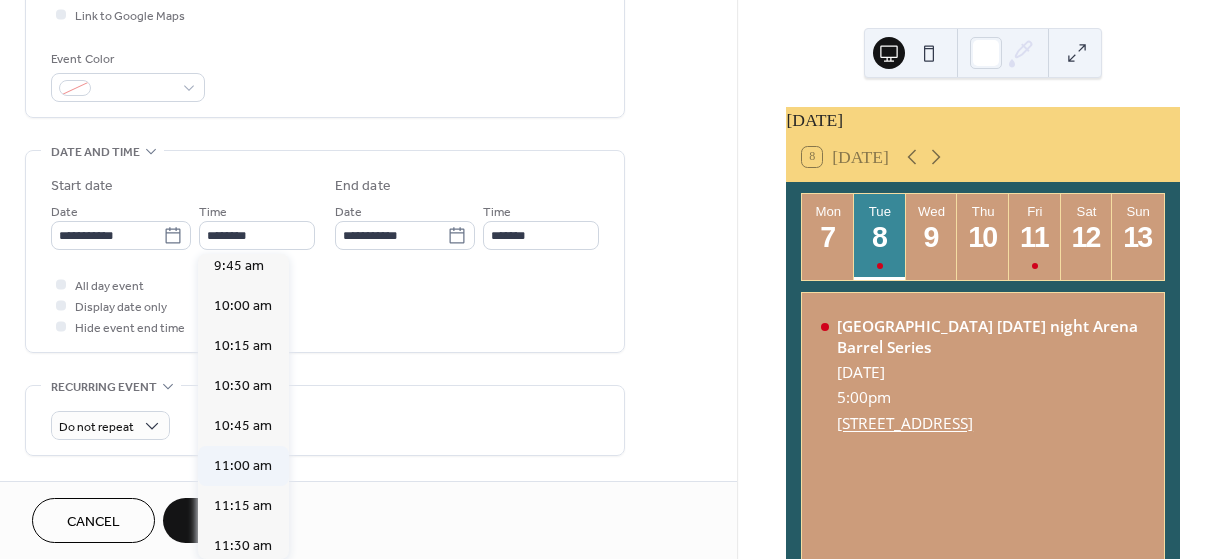 type on "********" 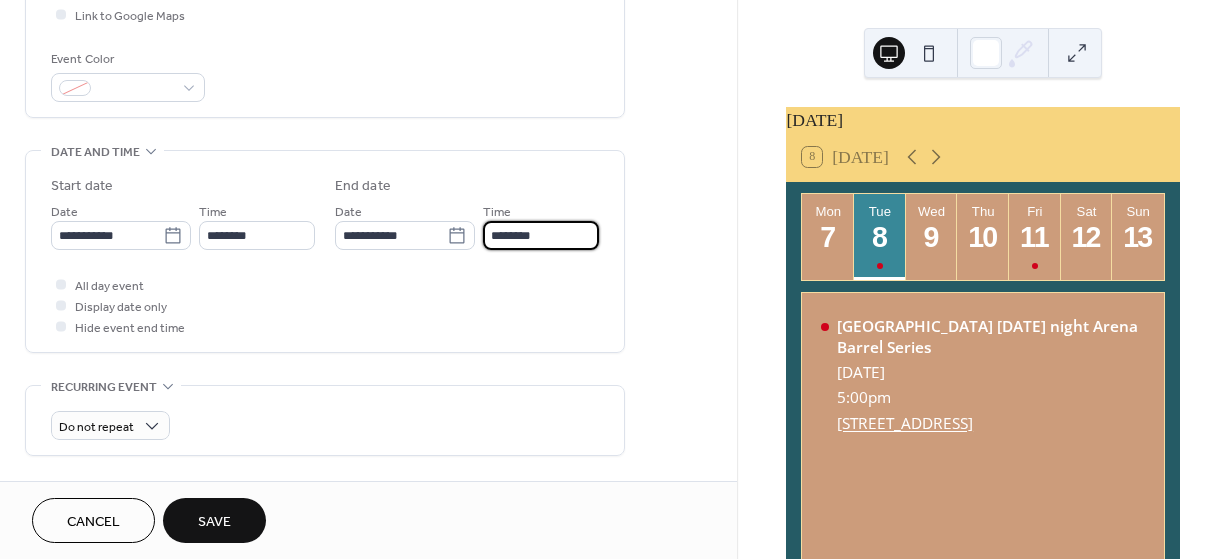 click on "********" at bounding box center [541, 235] 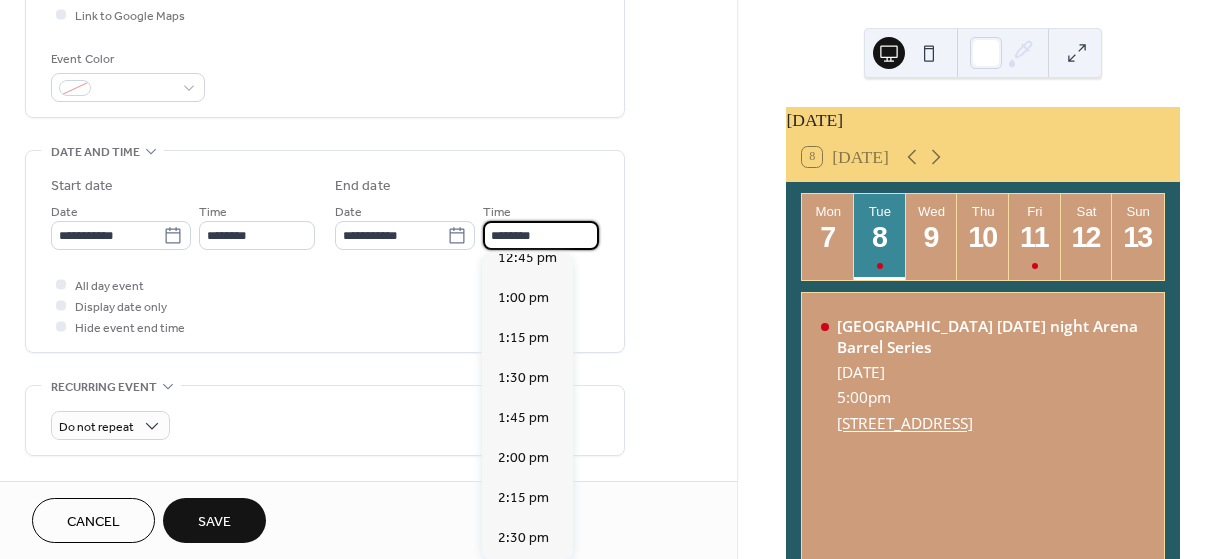 scroll, scrollTop: 300, scrollLeft: 0, axis: vertical 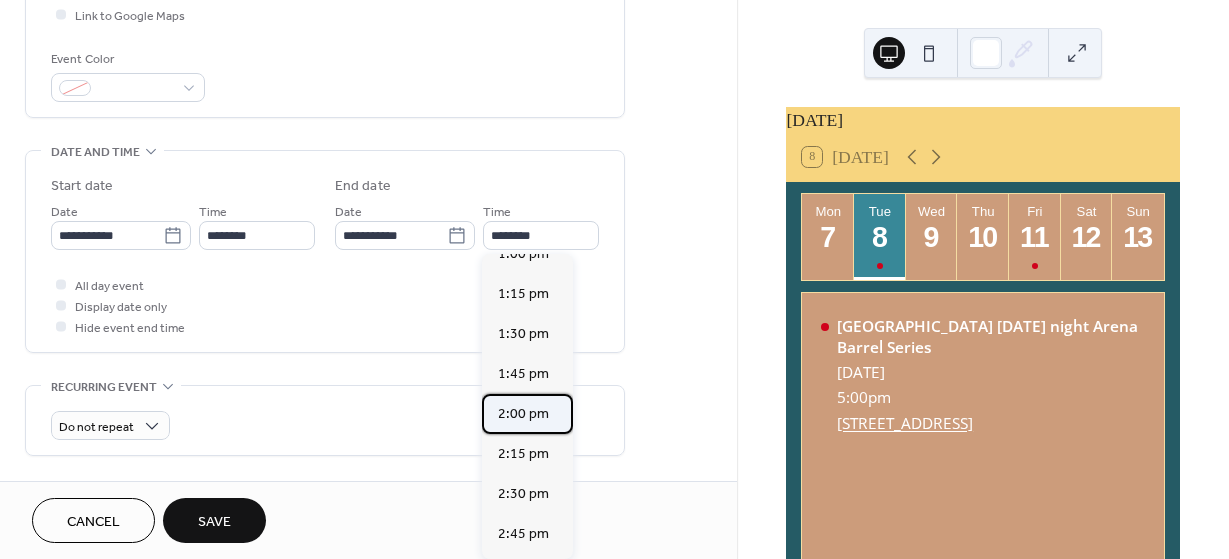 drag, startPoint x: 513, startPoint y: 444, endPoint x: 517, endPoint y: 424, distance: 20.396078 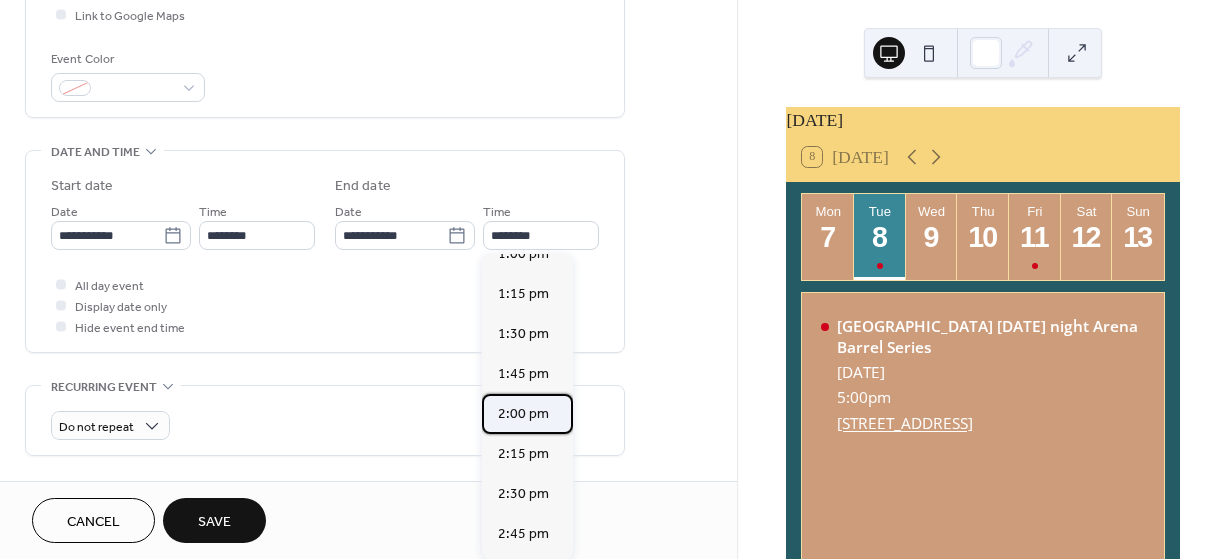 click on "2:00 pm" at bounding box center (523, 414) 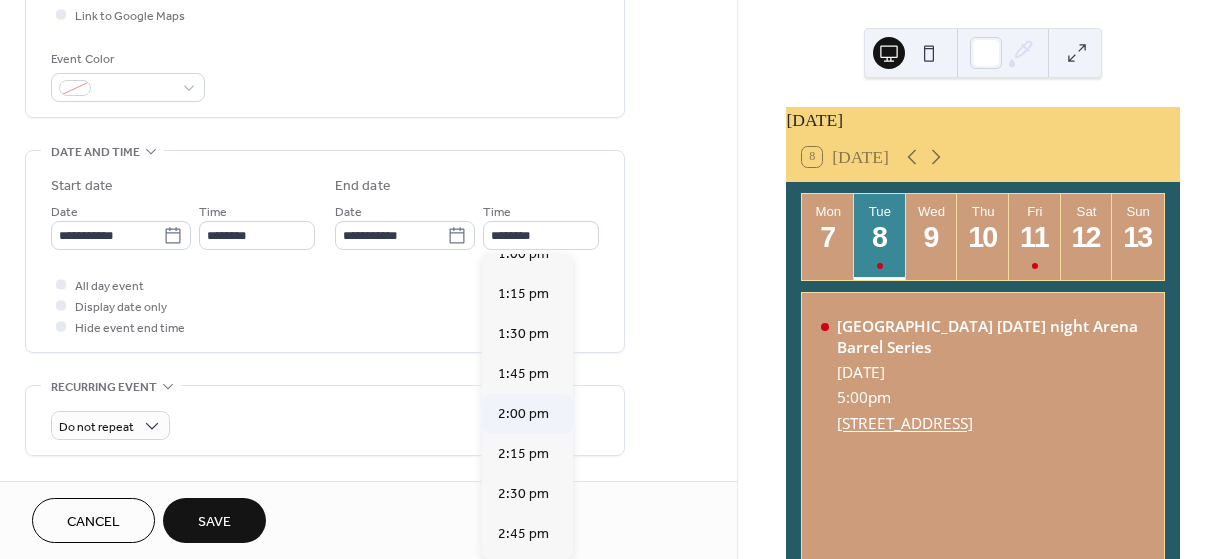 type on "*******" 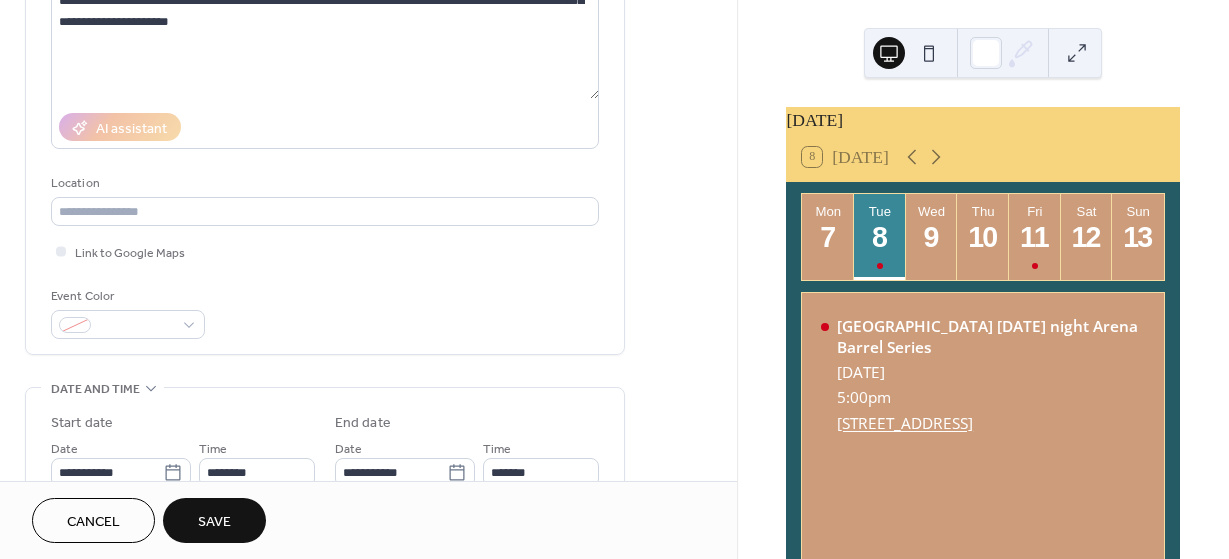 scroll, scrollTop: 200, scrollLeft: 0, axis: vertical 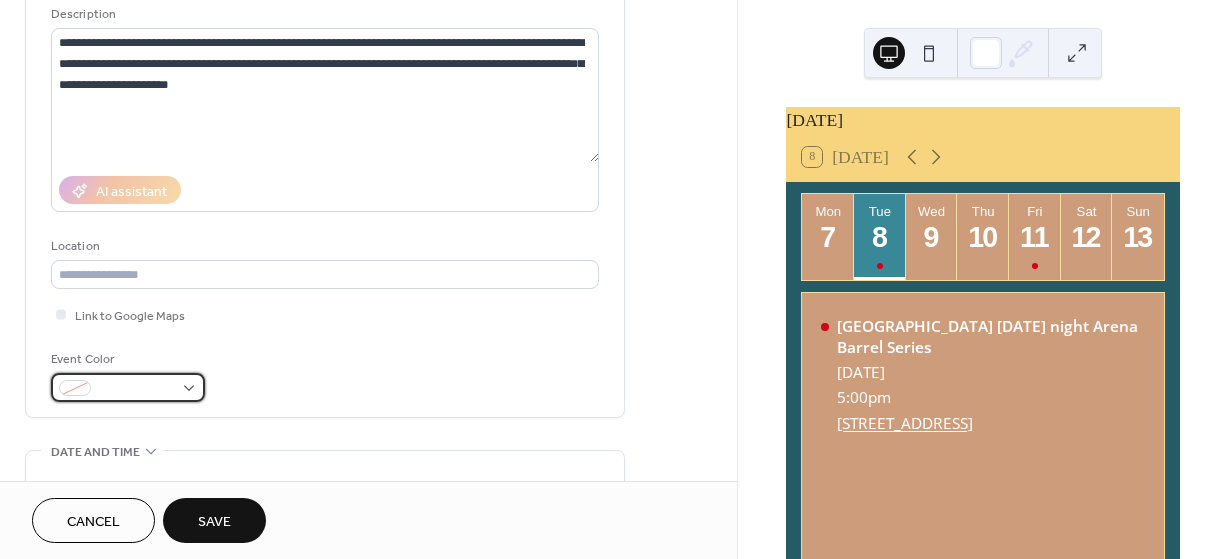 click at bounding box center (128, 387) 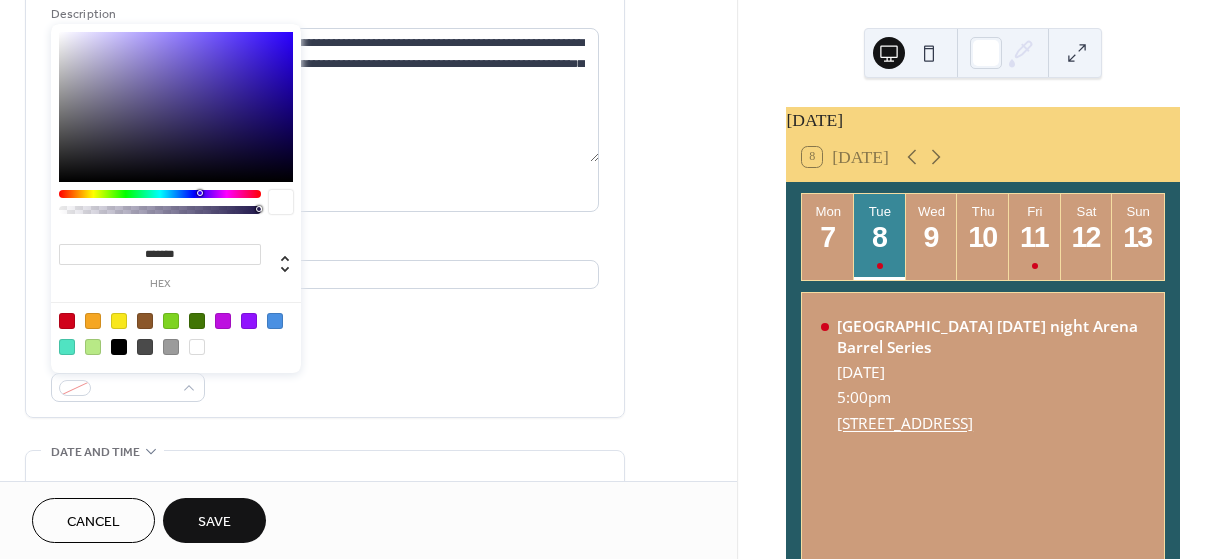 click at bounding box center [197, 347] 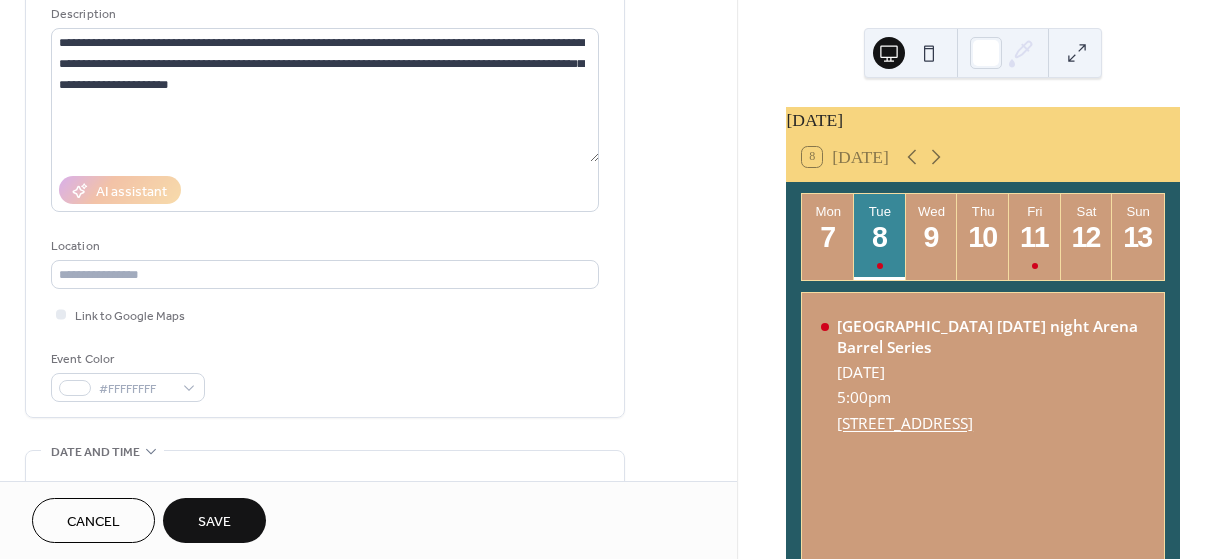 click on "Event Color #FFFFFFFF" at bounding box center [325, 375] 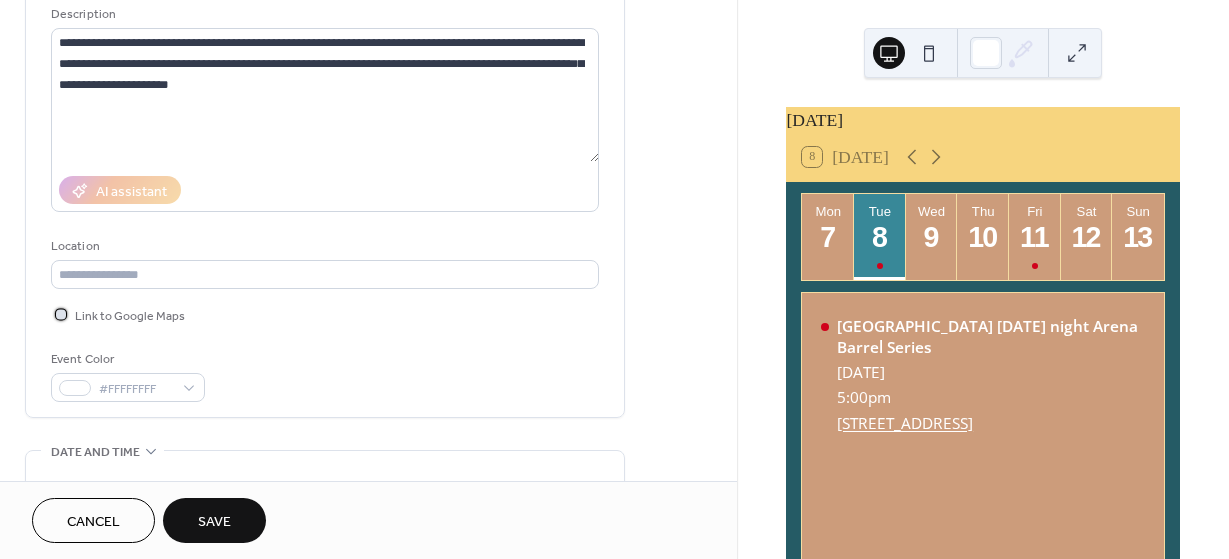 click at bounding box center [61, 314] 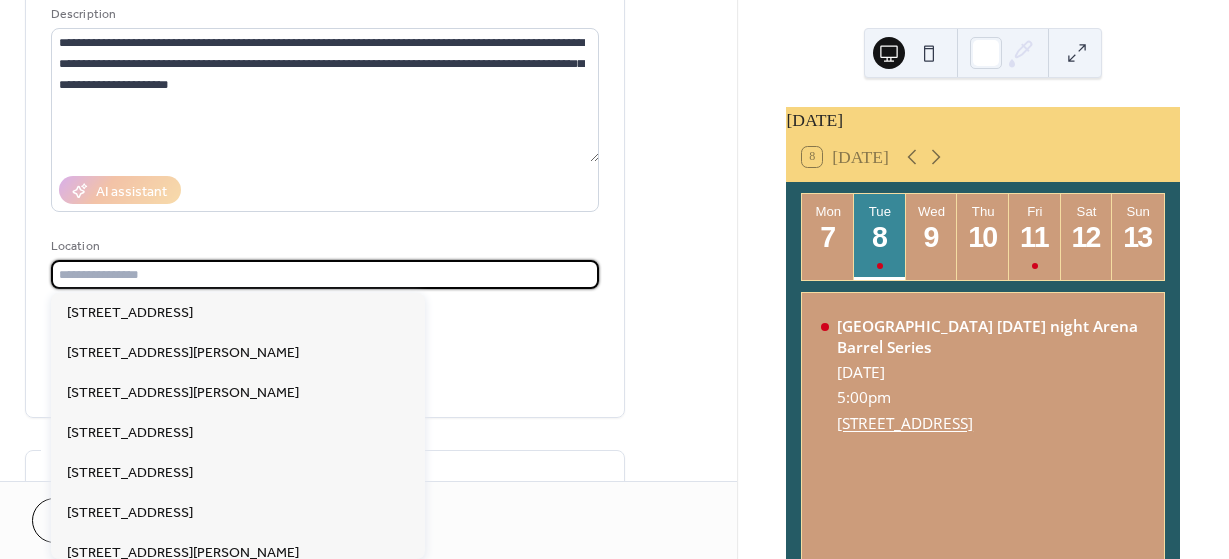 click at bounding box center (325, 274) 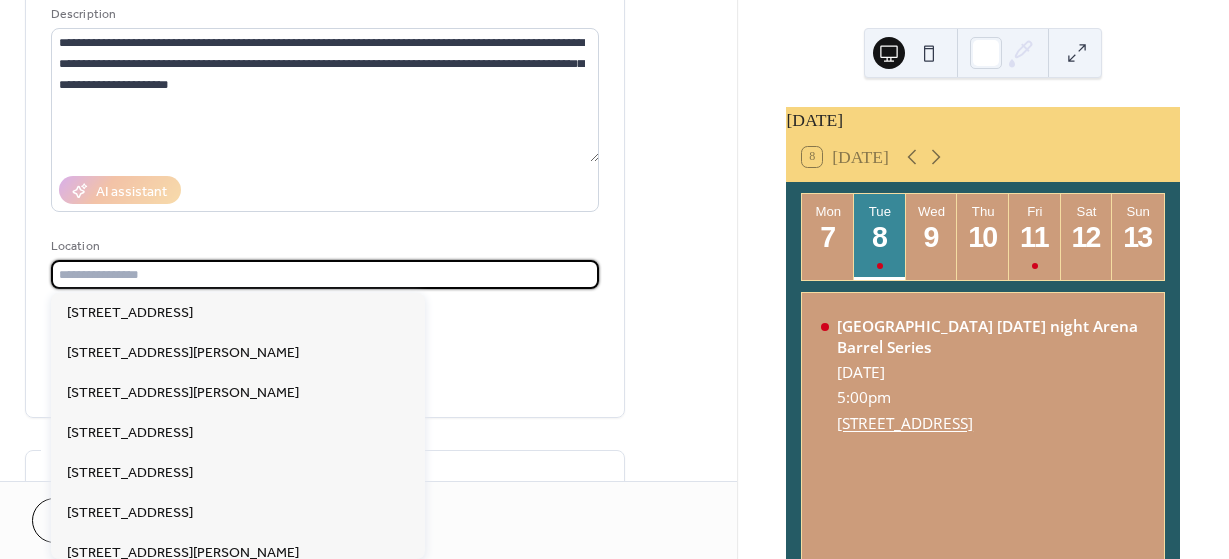 paste on "**********" 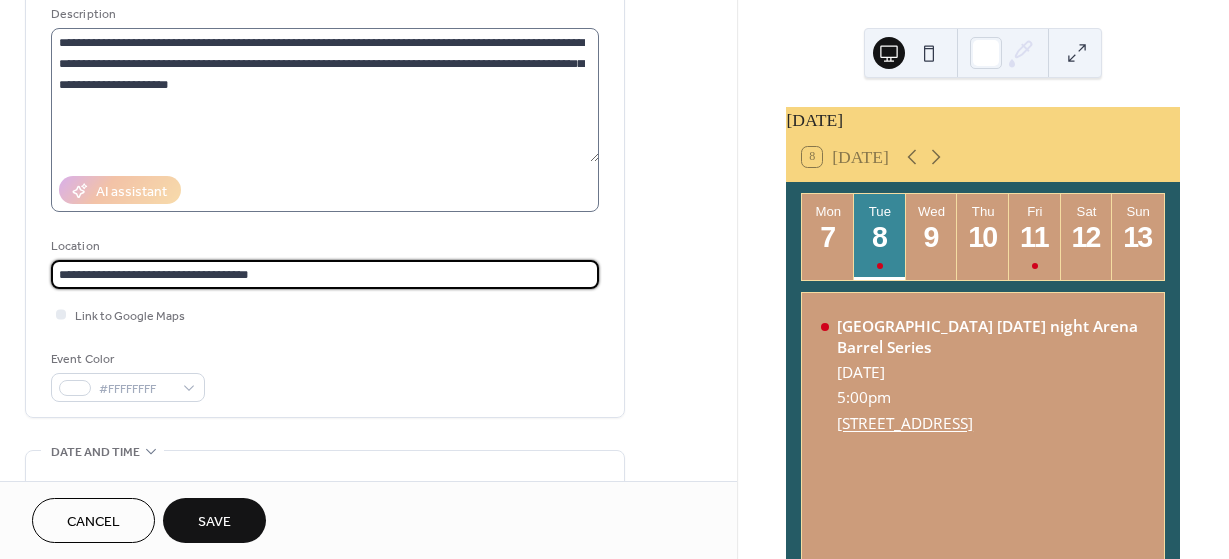 type on "**********" 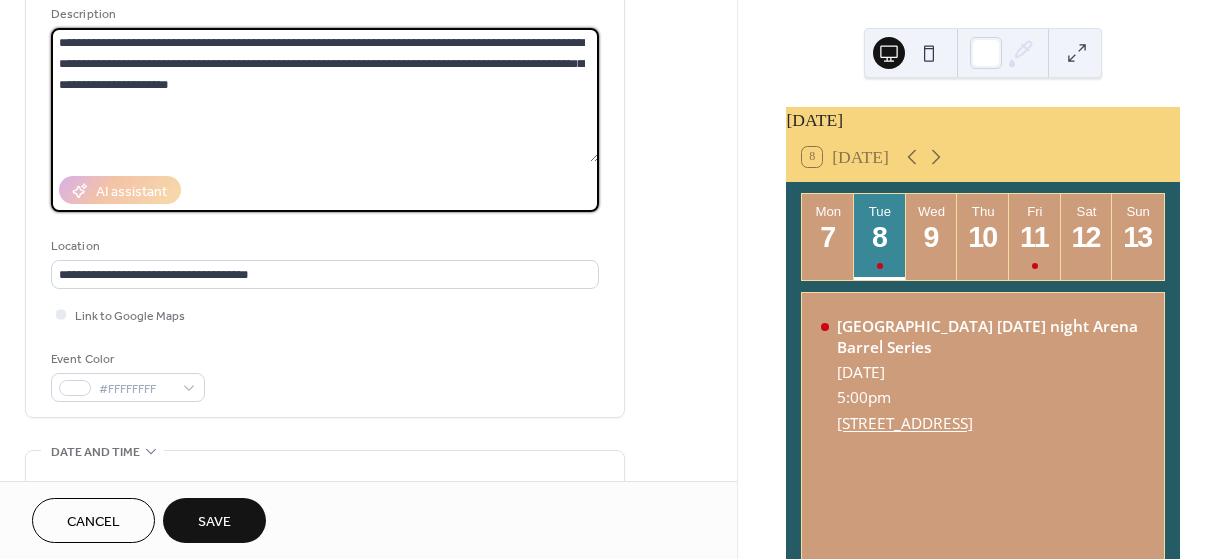click on "**********" at bounding box center [325, 95] 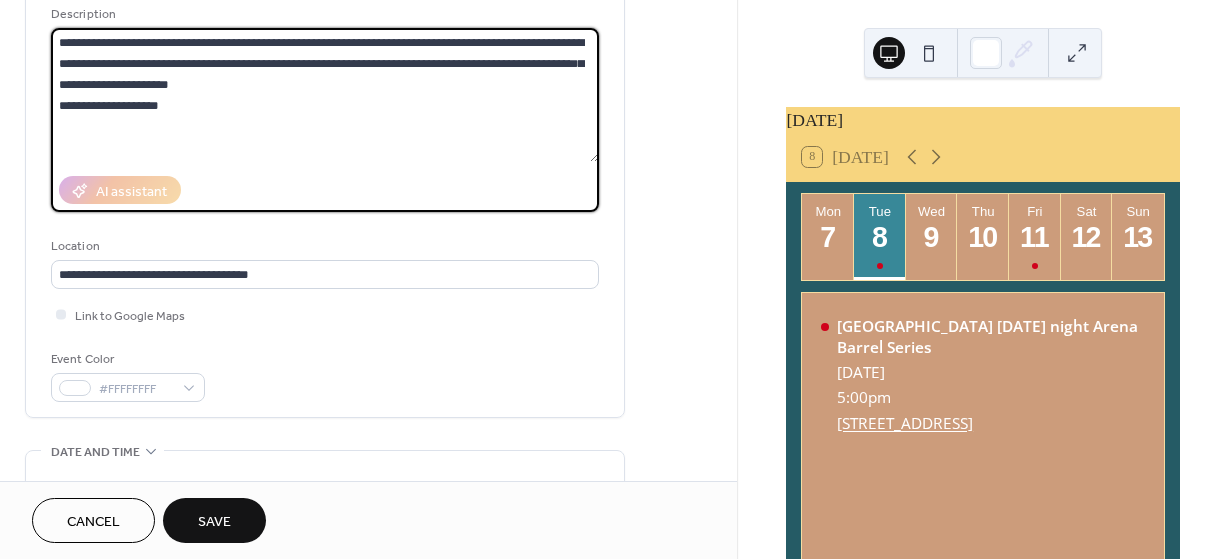 type on "**********" 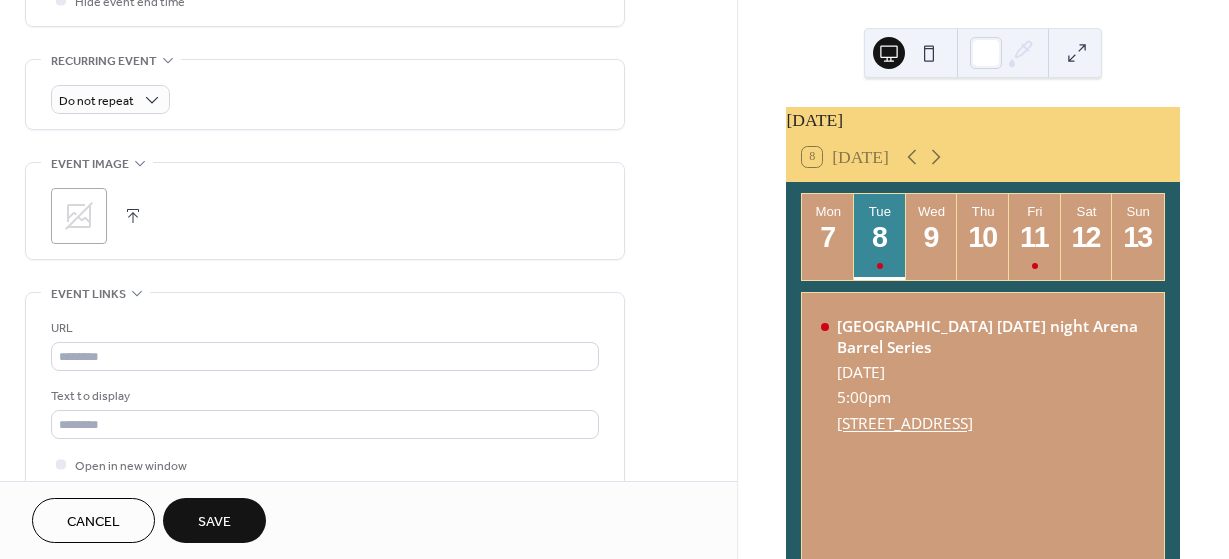 scroll, scrollTop: 900, scrollLeft: 0, axis: vertical 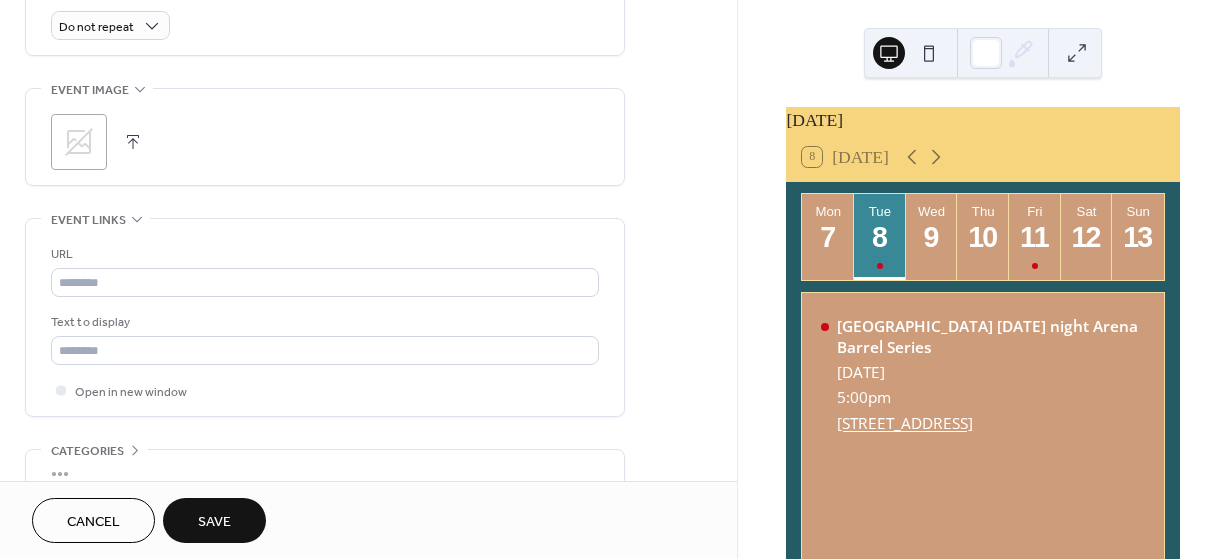 click 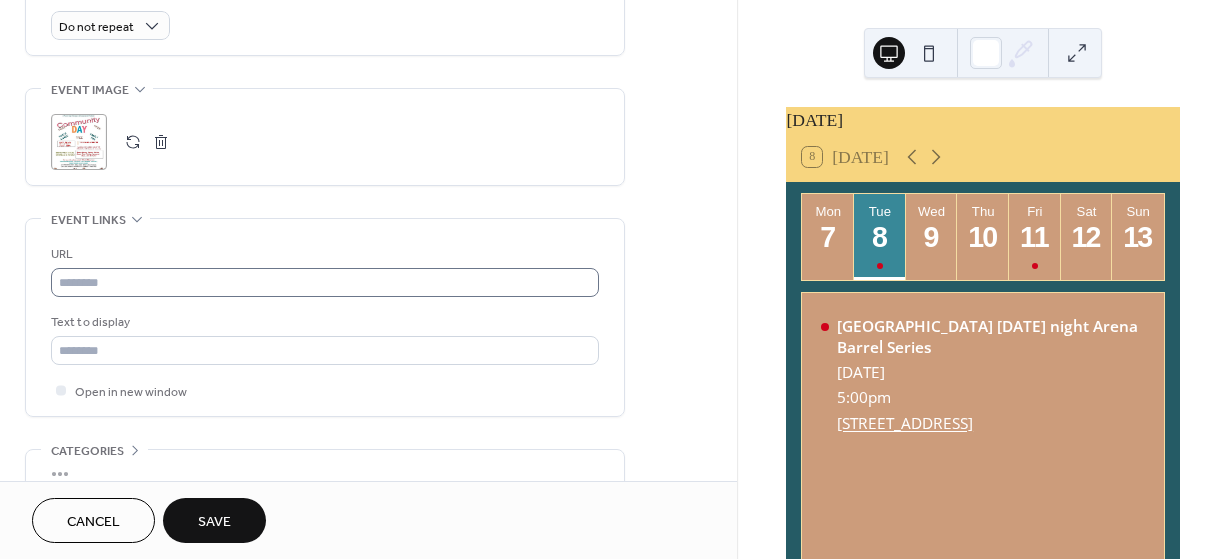 scroll, scrollTop: 1000, scrollLeft: 0, axis: vertical 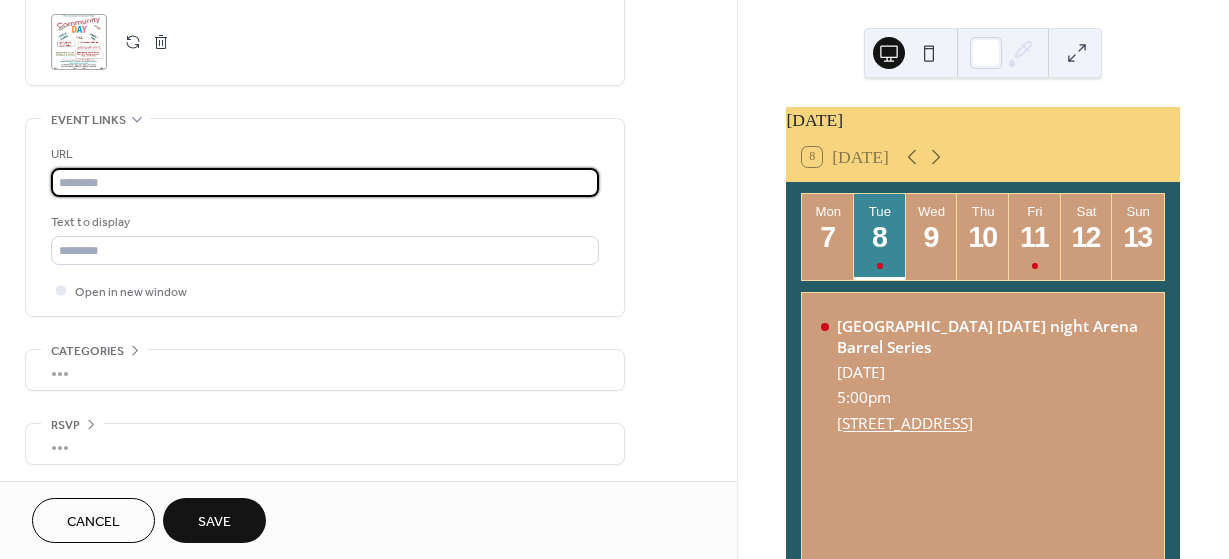 click at bounding box center [325, 182] 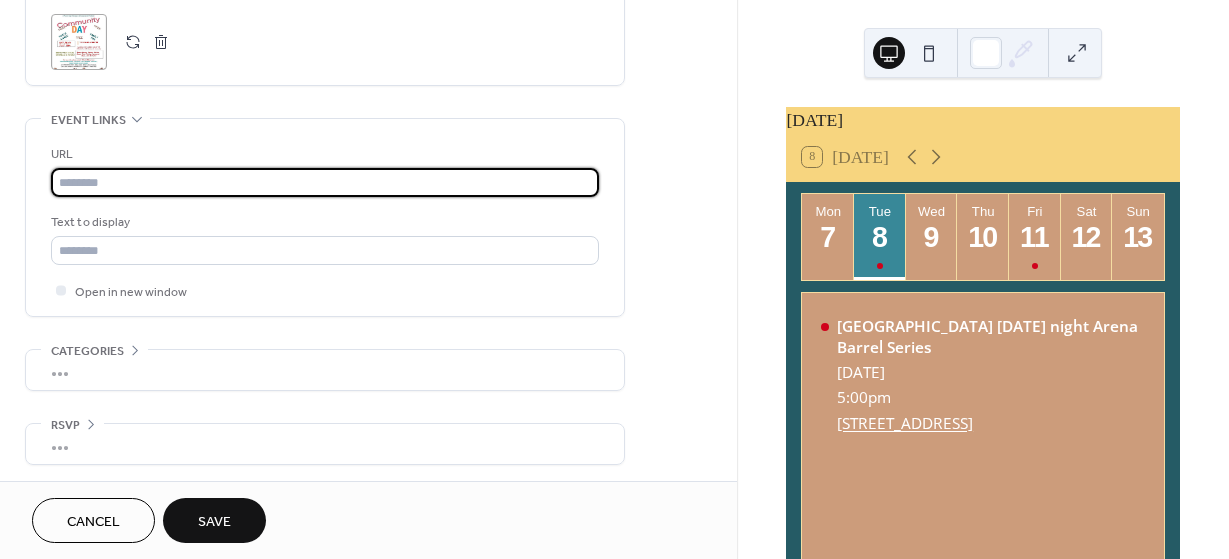 paste on "**********" 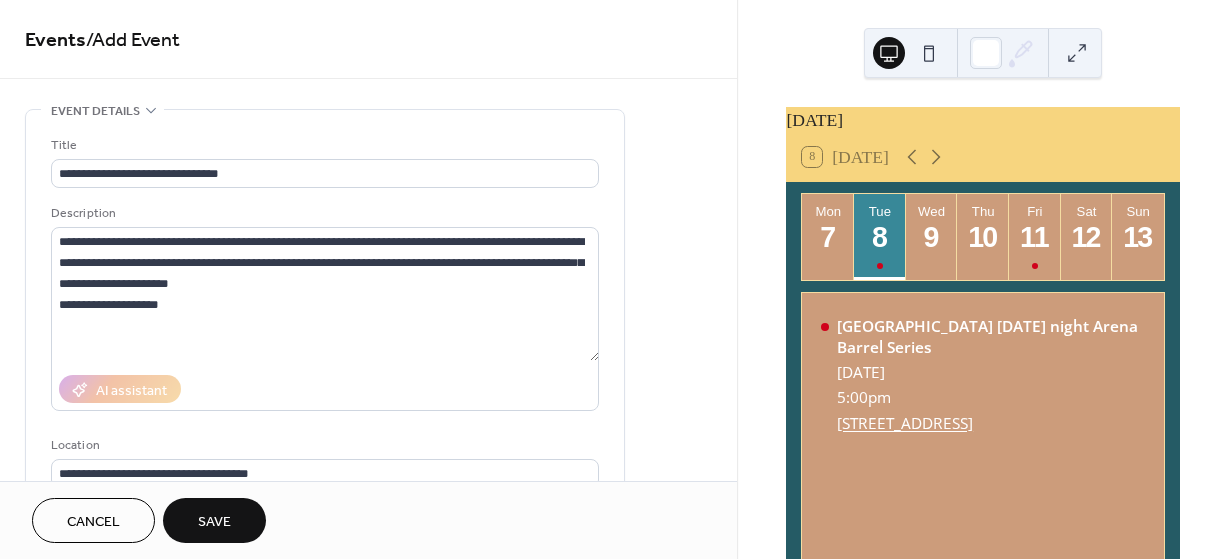 scroll, scrollTop: 0, scrollLeft: 0, axis: both 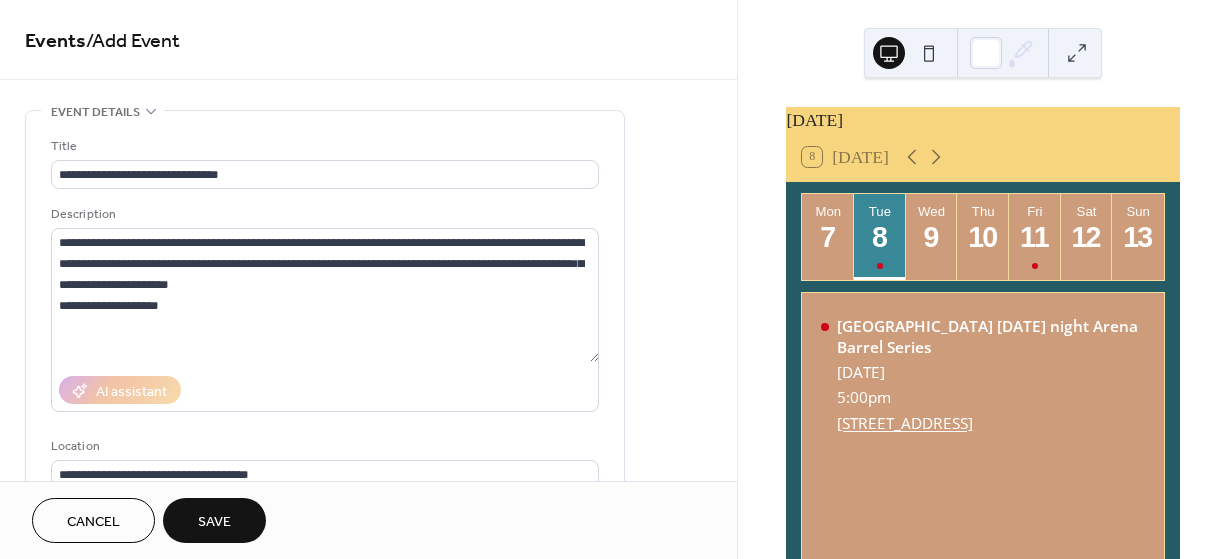 type on "**********" 